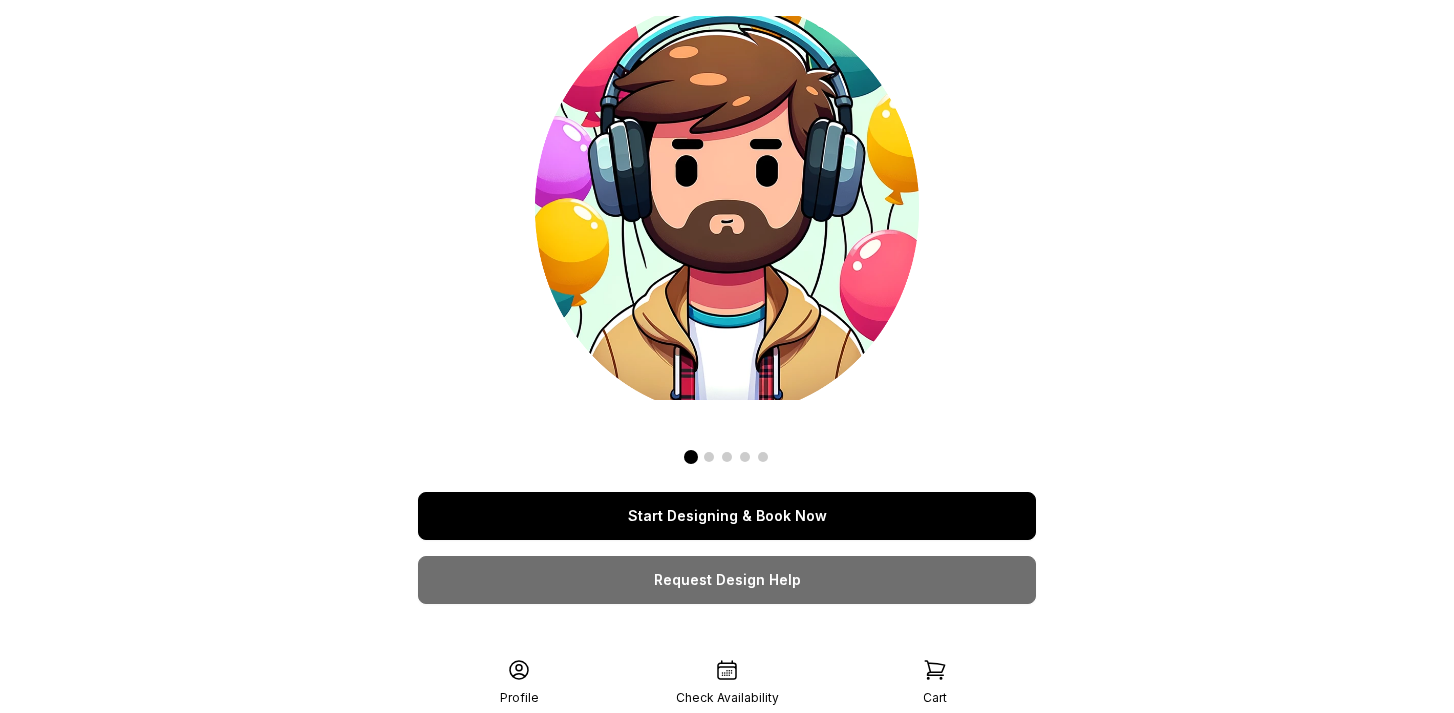 scroll, scrollTop: 0, scrollLeft: 0, axis: both 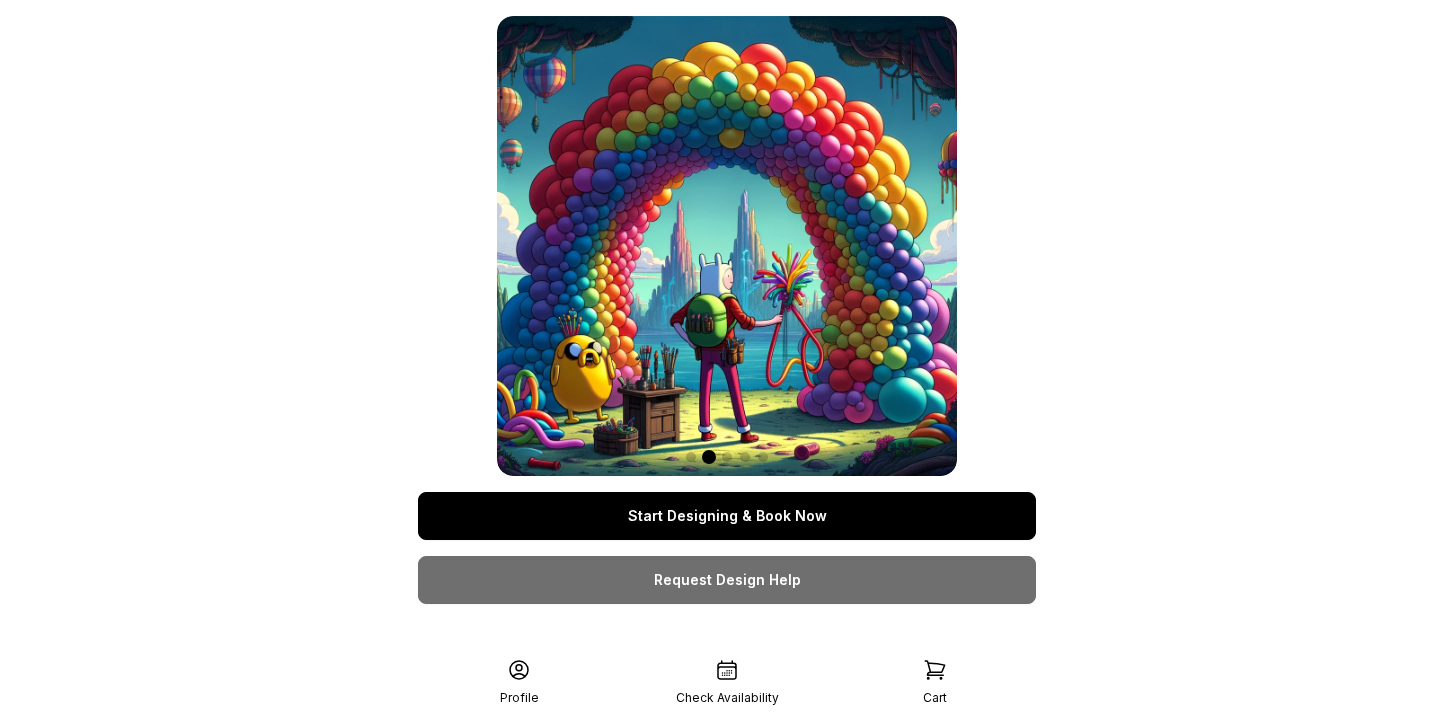 click on "Start Designing & Book Now" at bounding box center (727, 516) 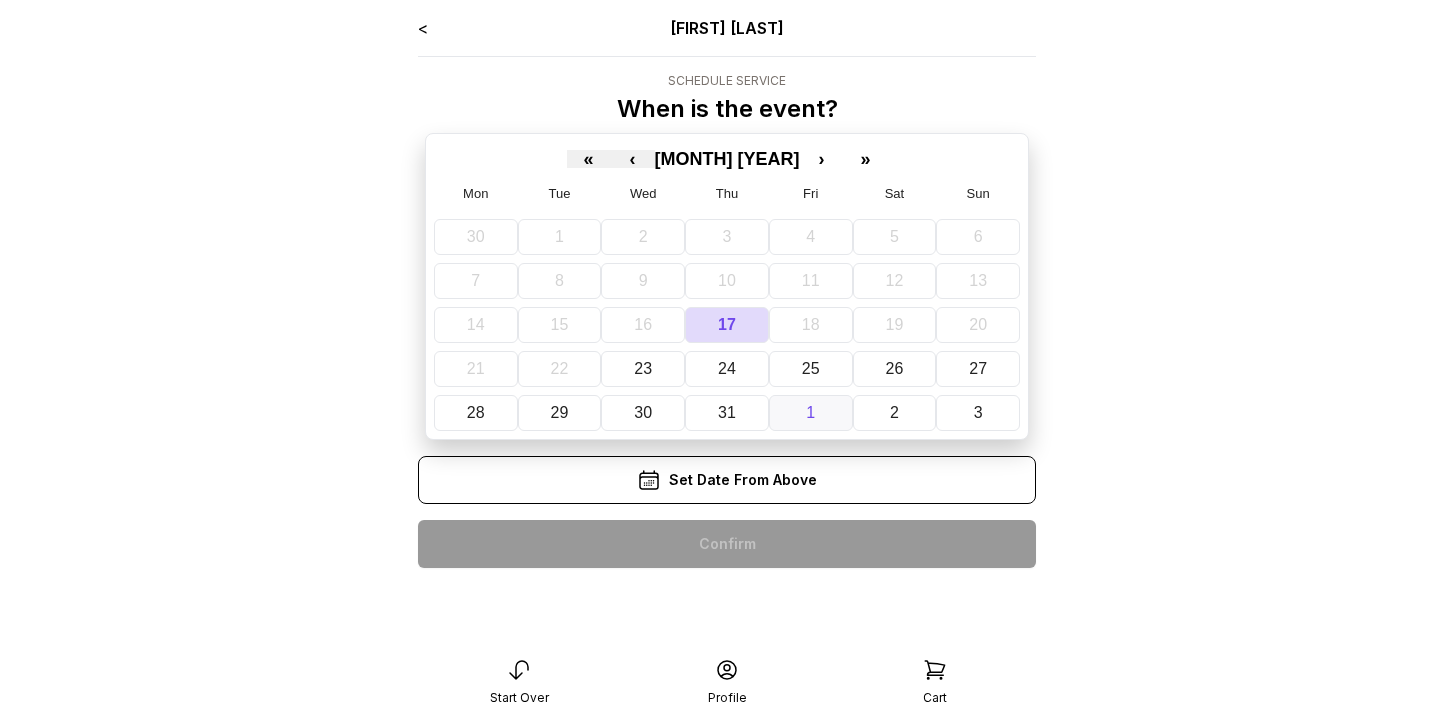click on "1" at bounding box center [810, 412] 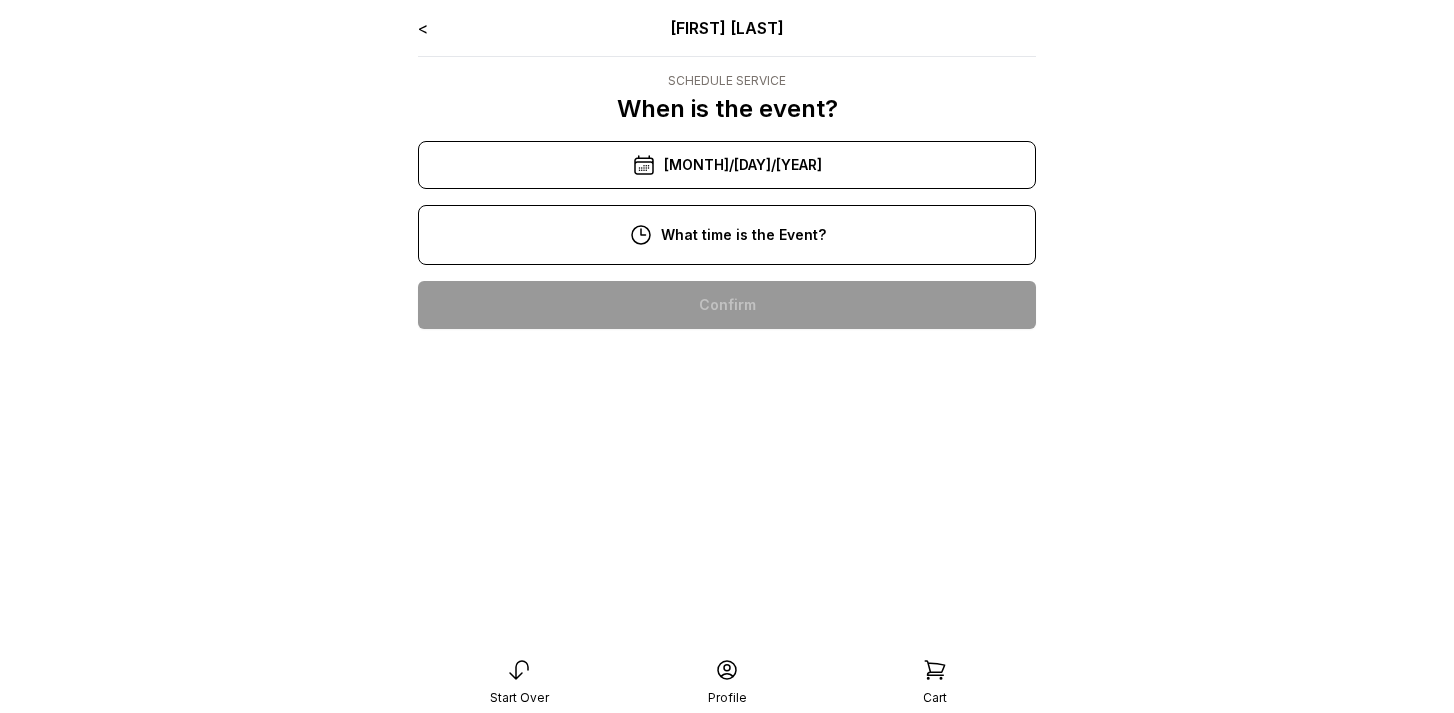 click on "10:00 am" at bounding box center (727, 305) 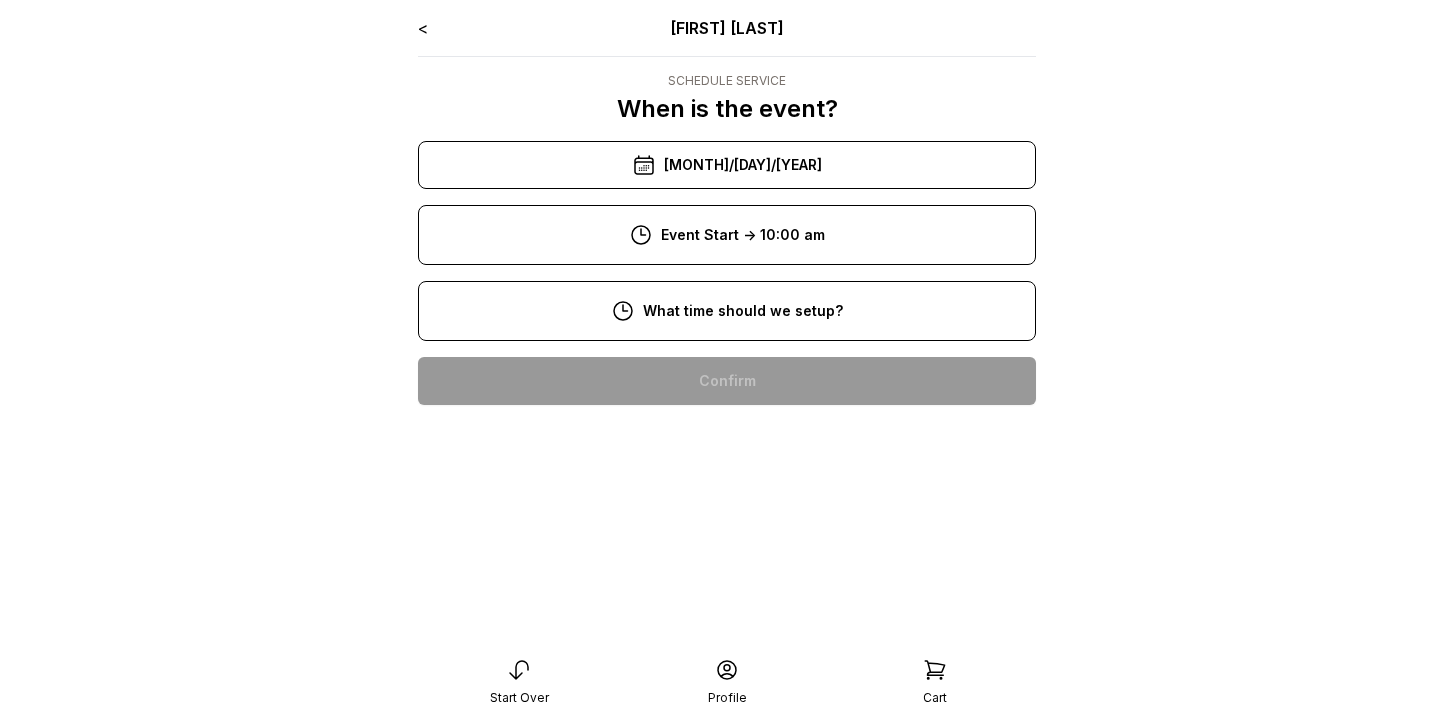 click on "8:00 am" at bounding box center [727, 381] 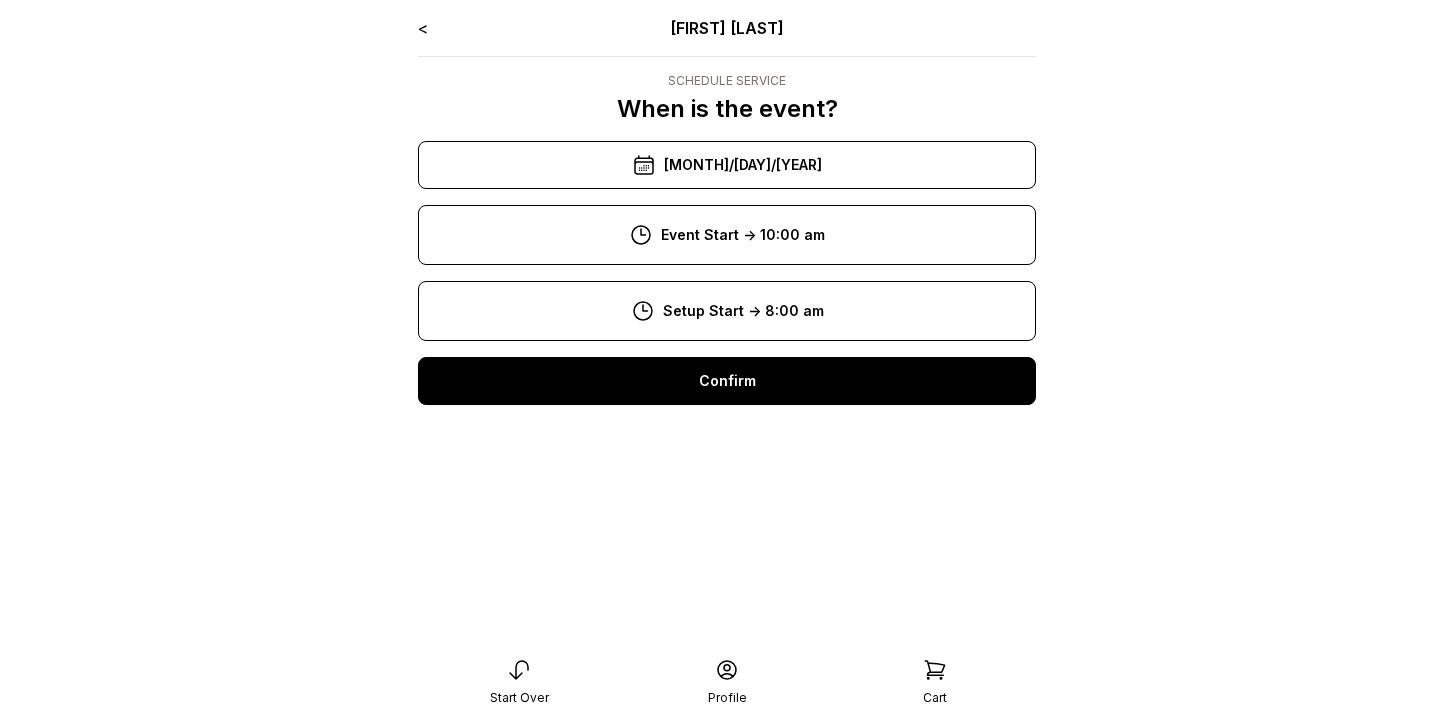 click on "Confirm" at bounding box center [727, 381] 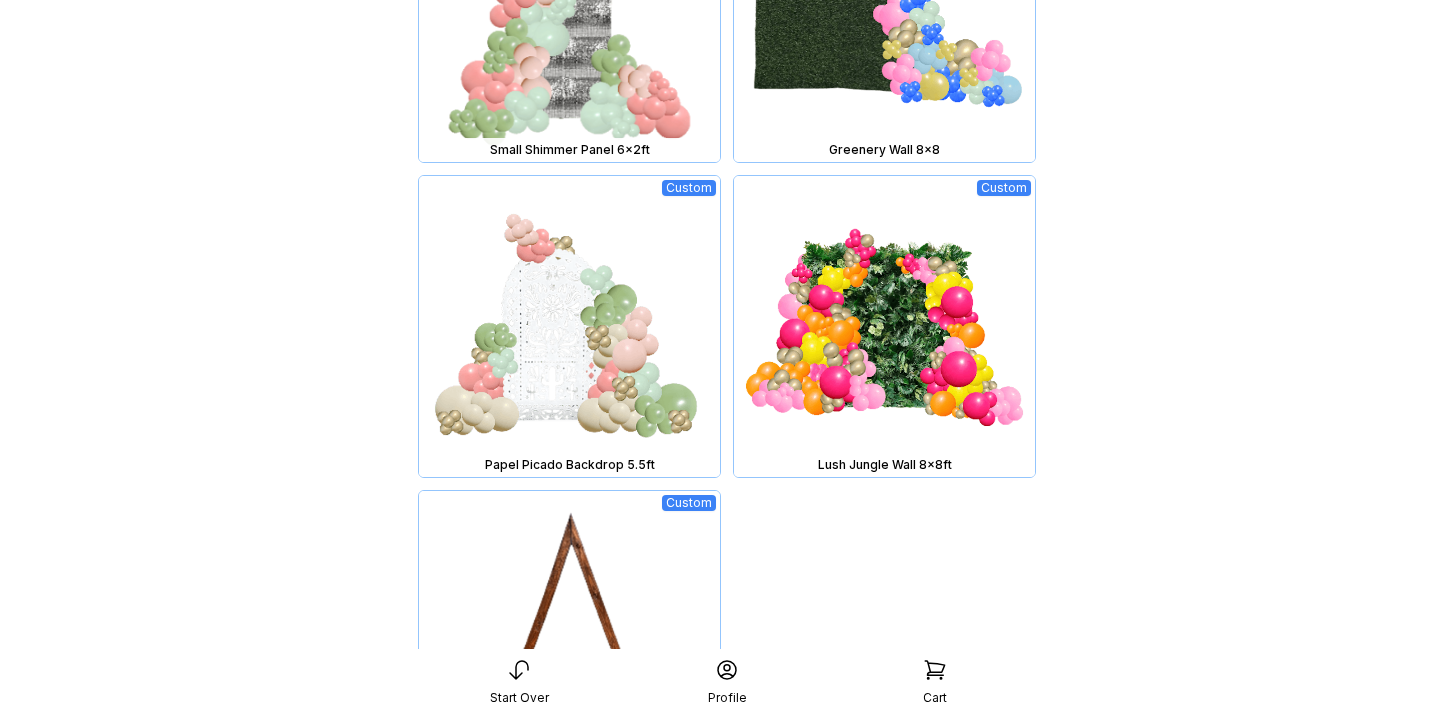 scroll, scrollTop: 1635, scrollLeft: 0, axis: vertical 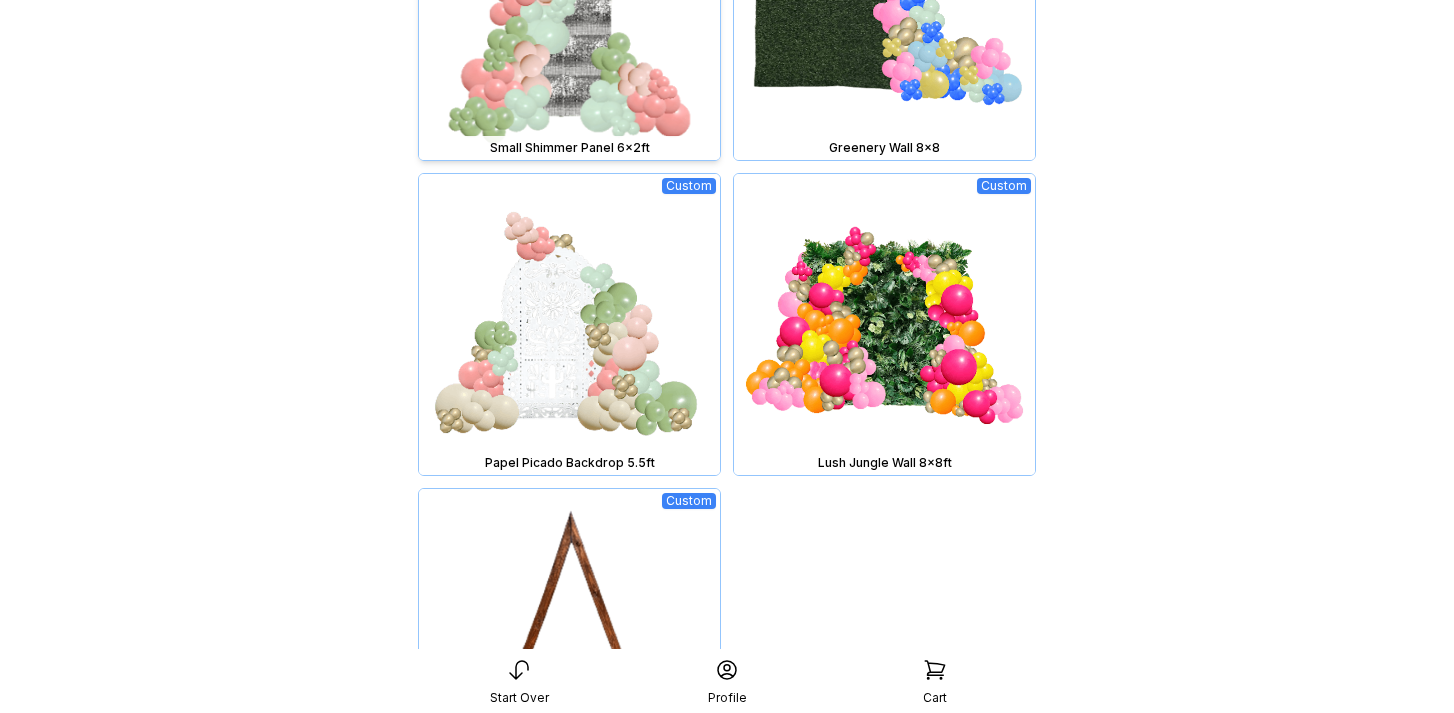 click on "Small Shimmer Panel 6x2ft" at bounding box center [569, 148] 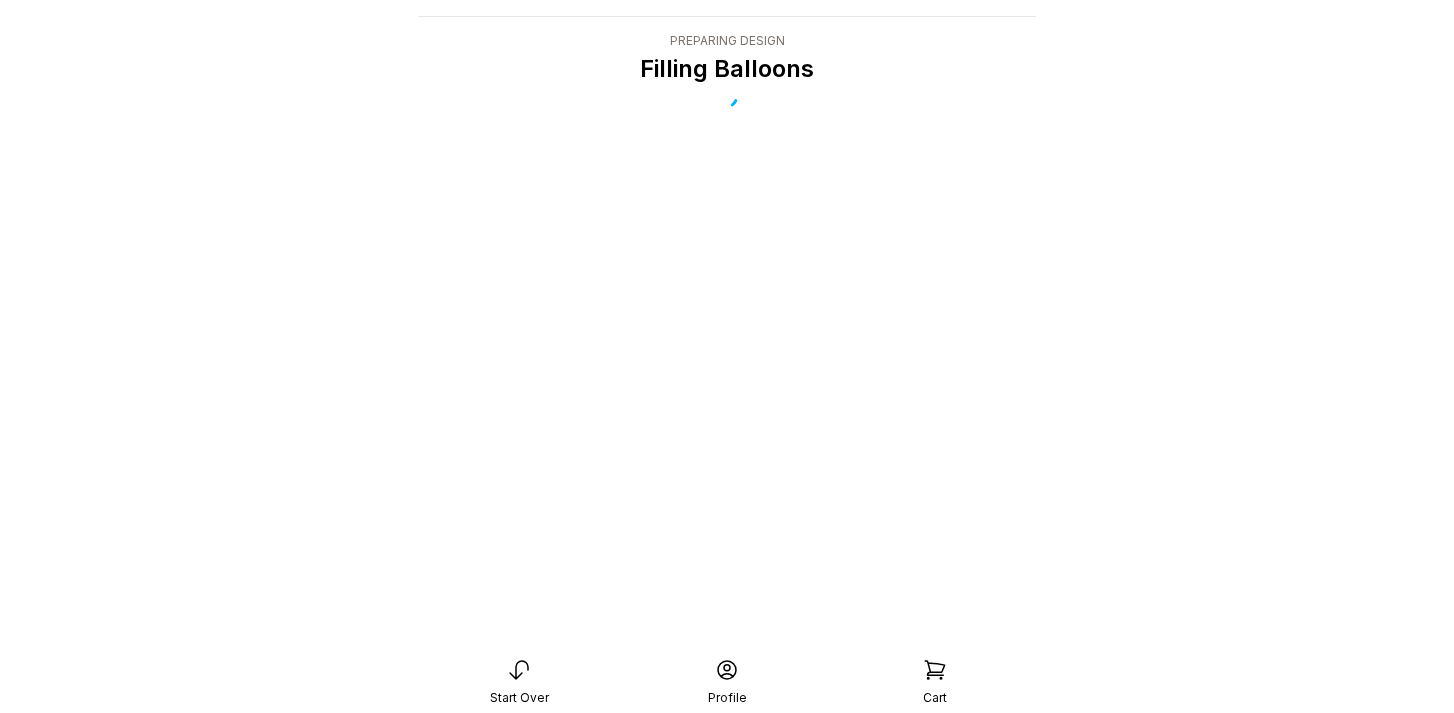 scroll, scrollTop: 40, scrollLeft: 0, axis: vertical 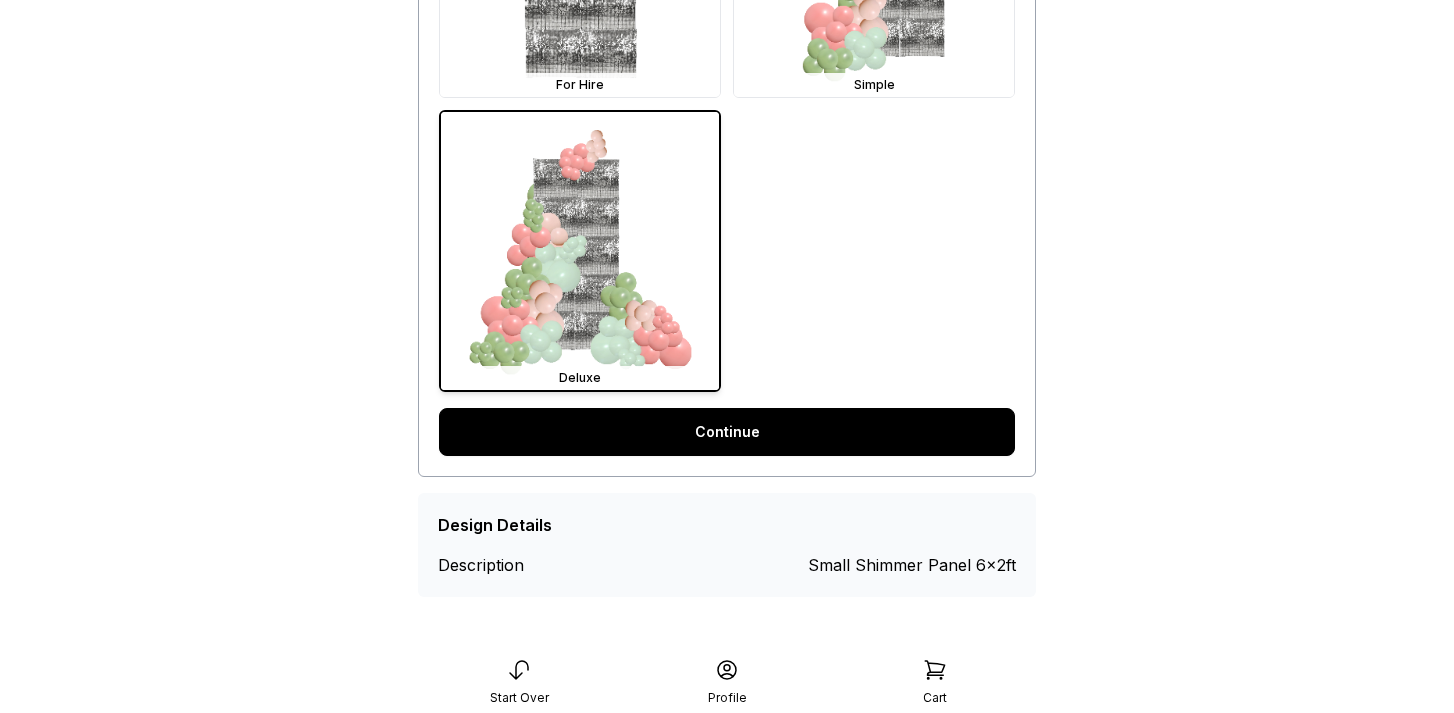 click on "Continue" at bounding box center [727, 432] 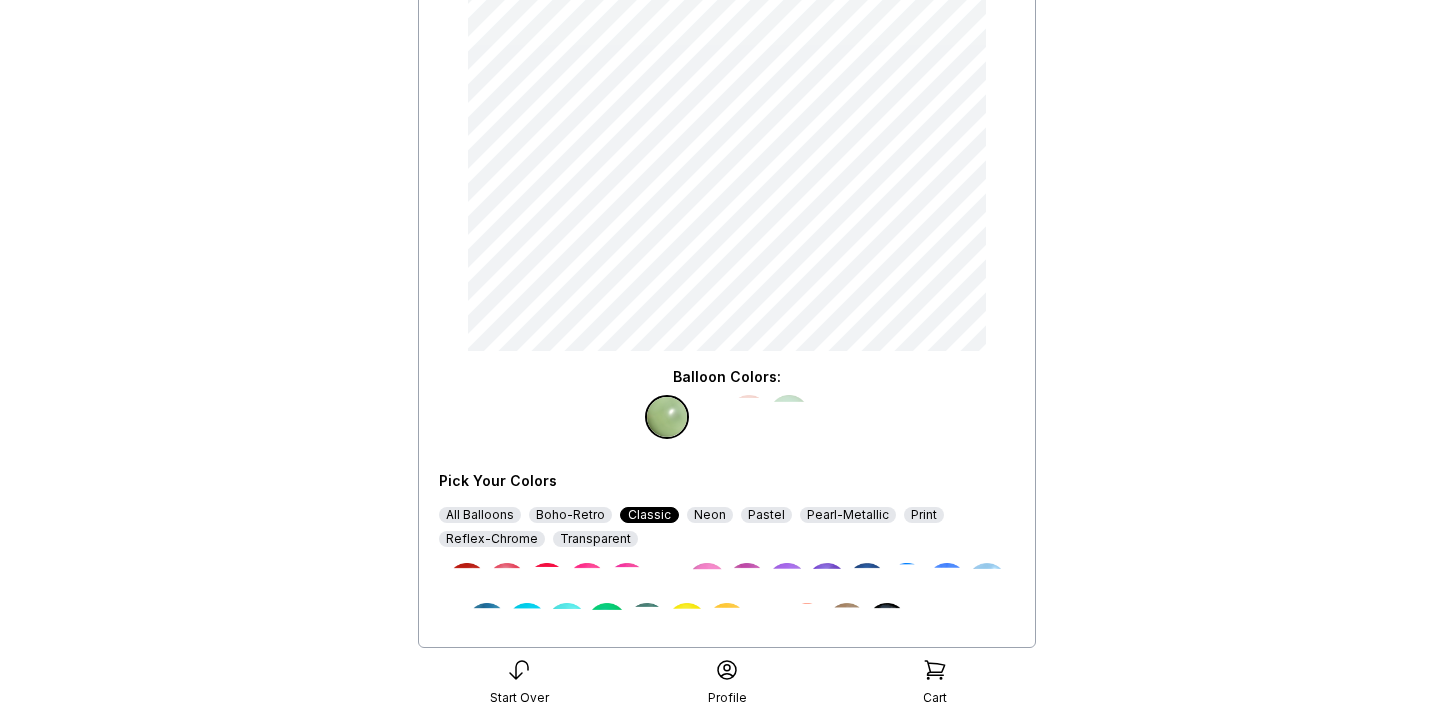 scroll, scrollTop: 206, scrollLeft: 0, axis: vertical 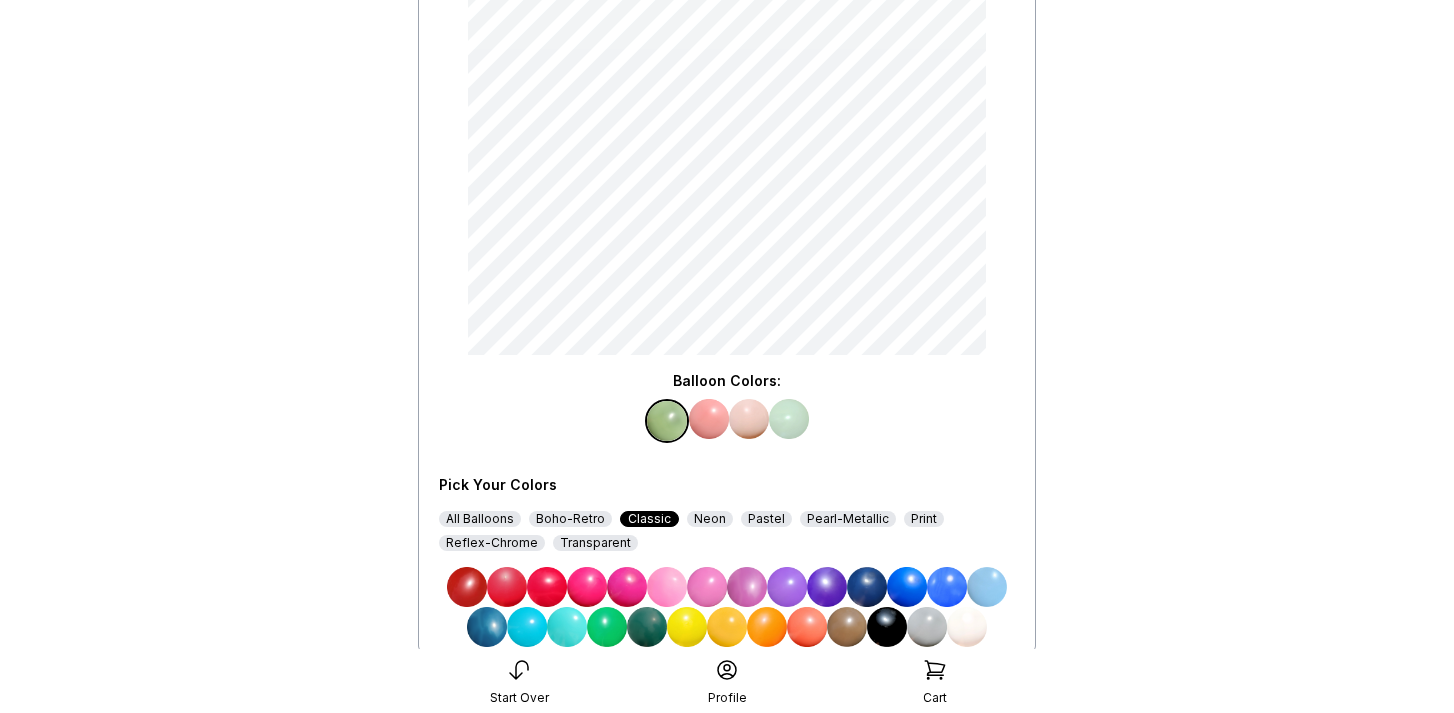 click at bounding box center (747, 587) 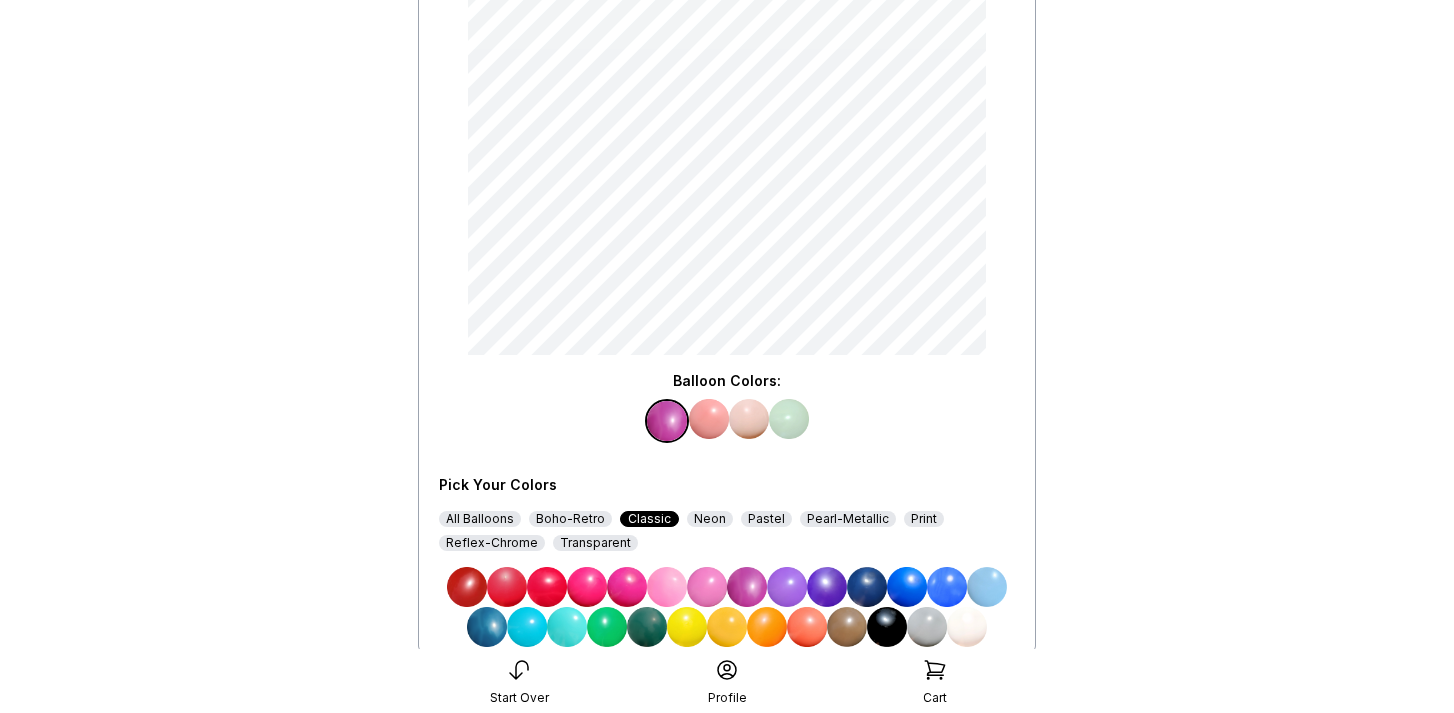 click at bounding box center [749, 419] 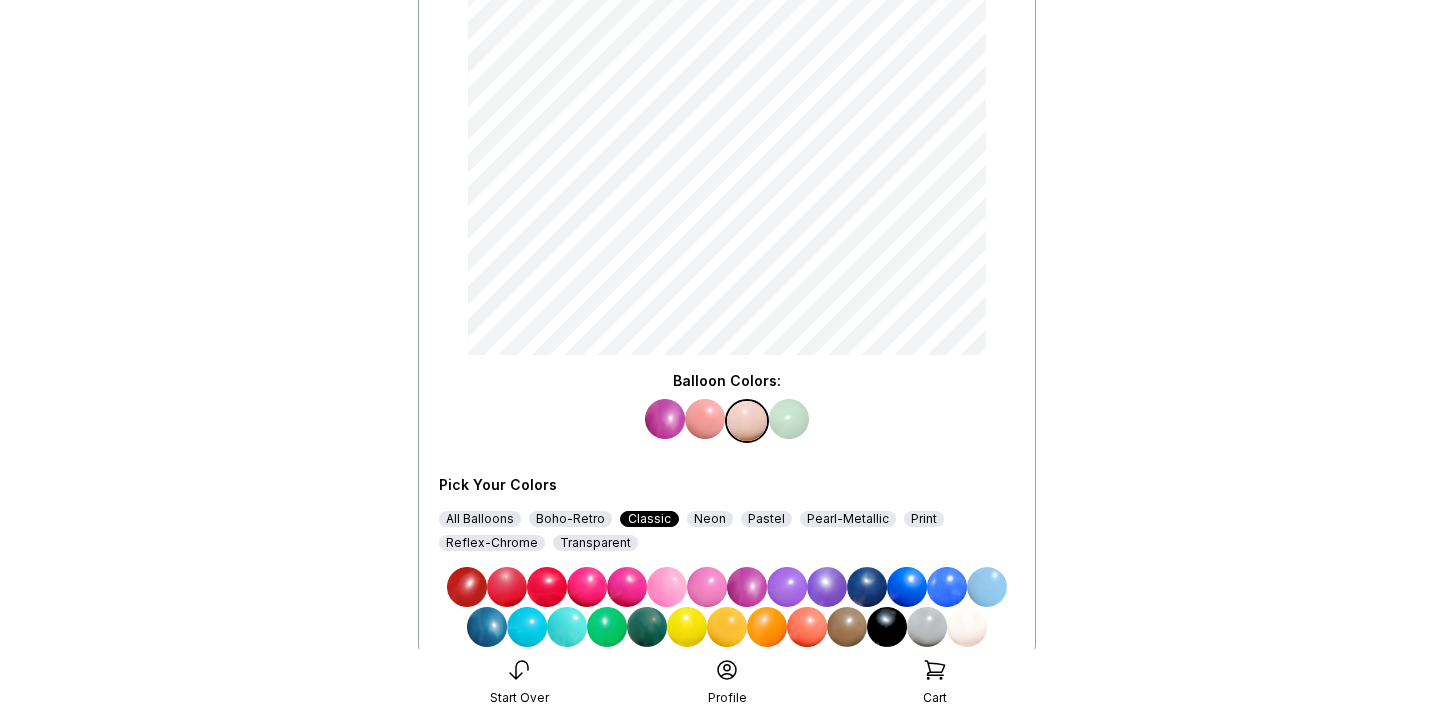 click at bounding box center (827, 587) 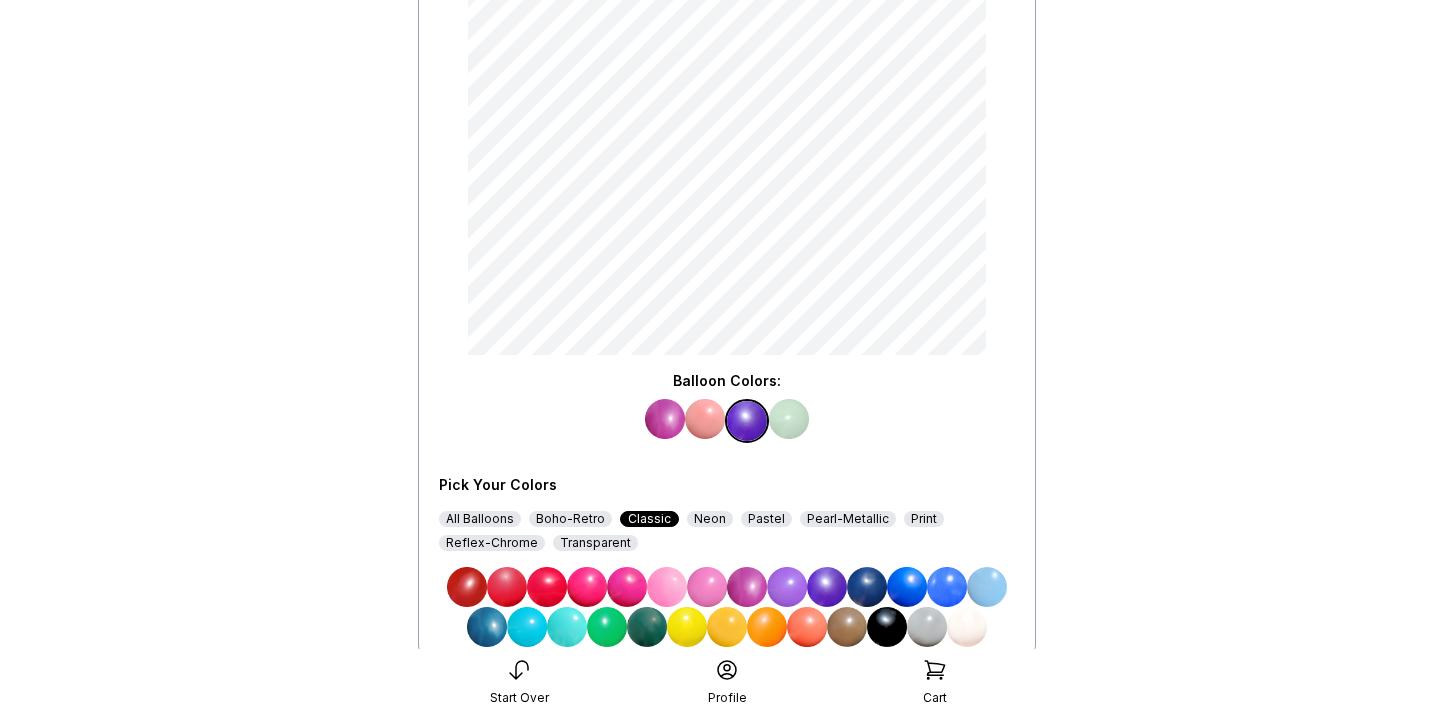 click at bounding box center (789, 419) 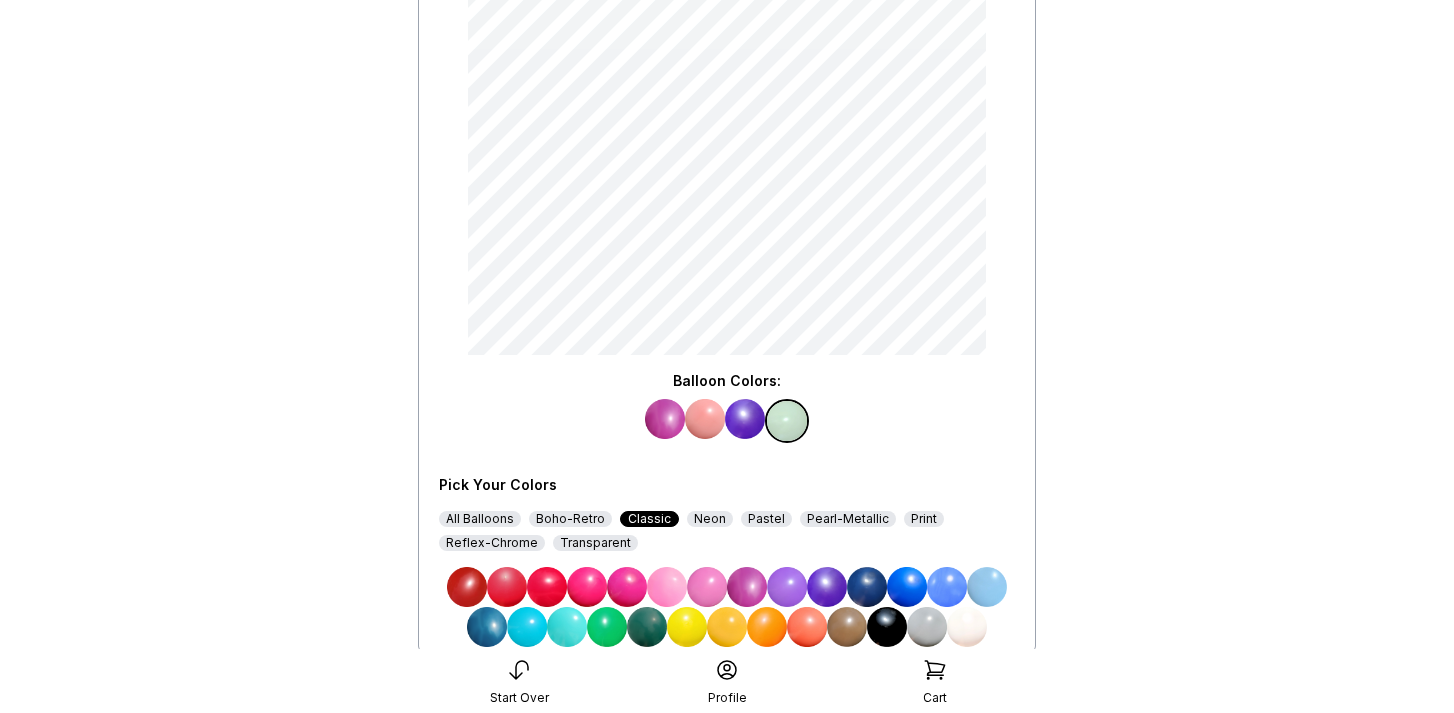click at bounding box center [947, 587] 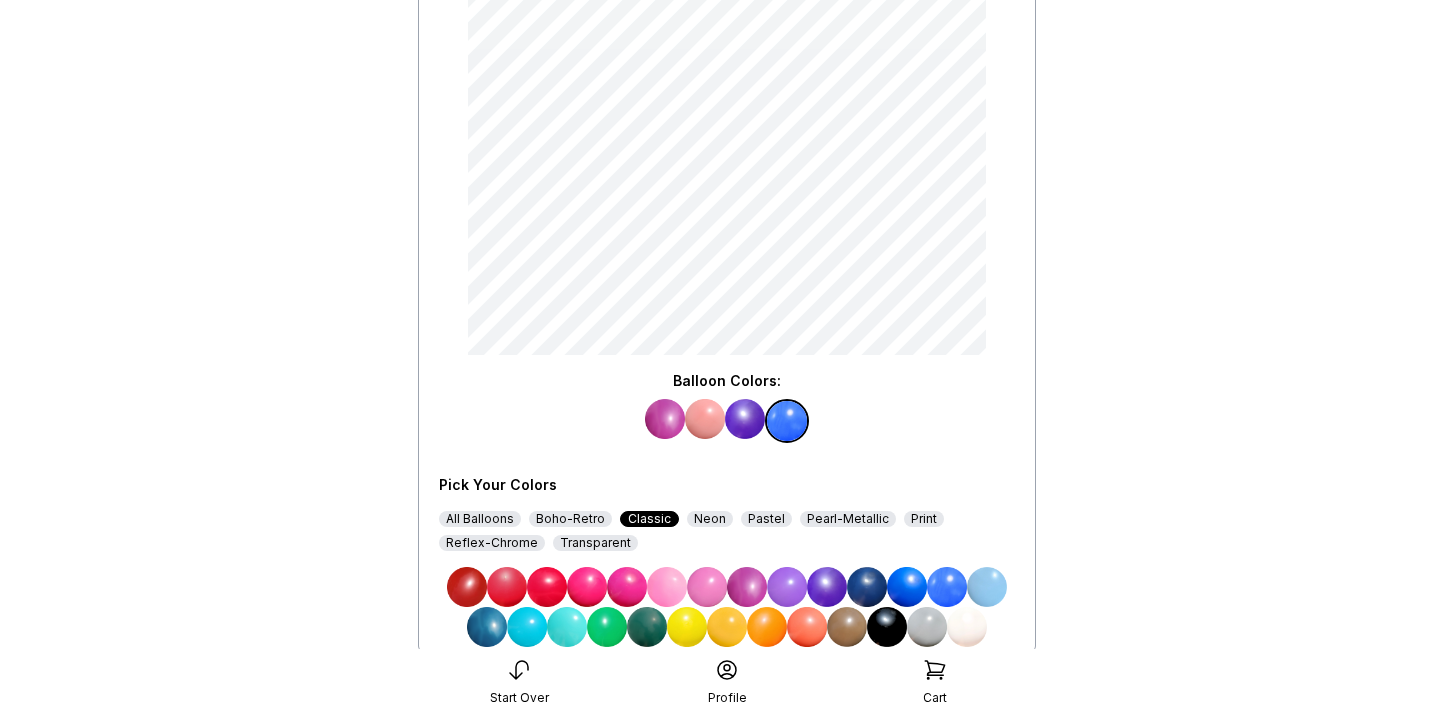 click at bounding box center [705, 419] 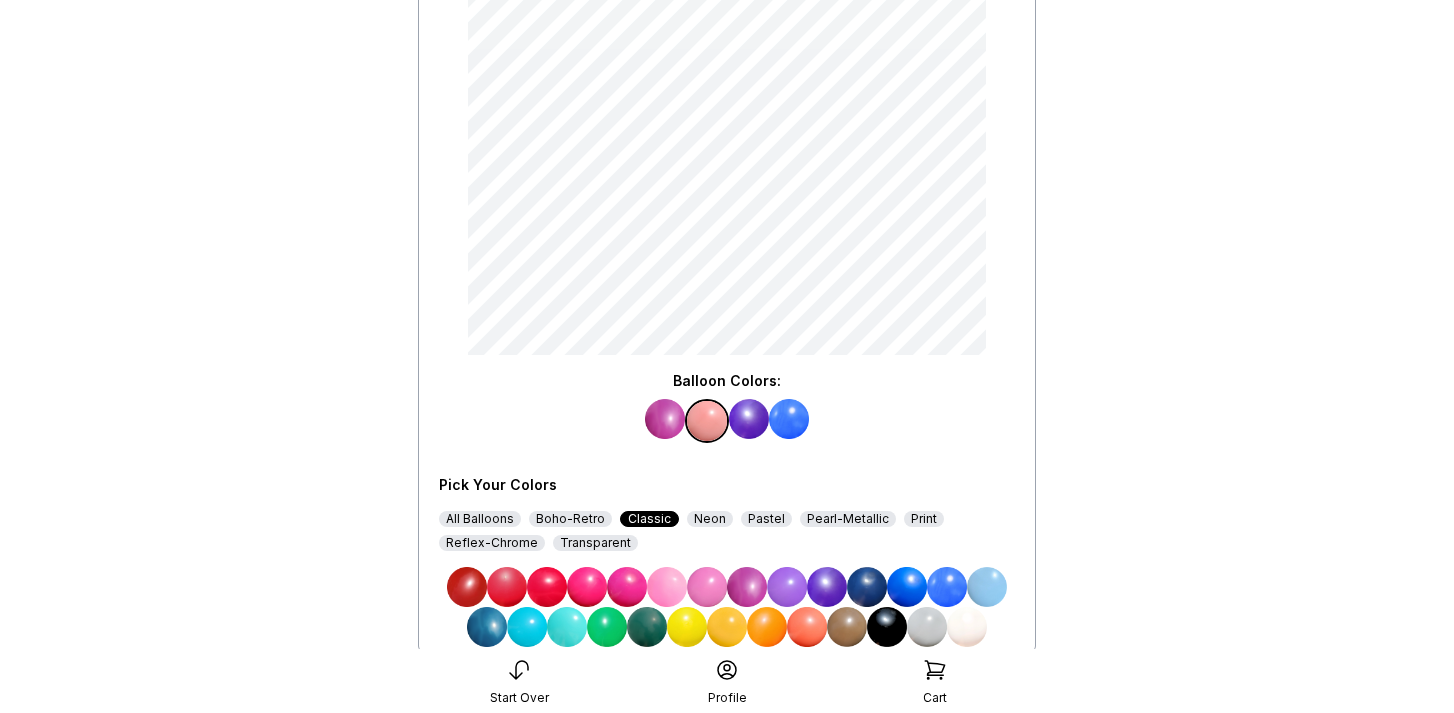 click at bounding box center [927, 627] 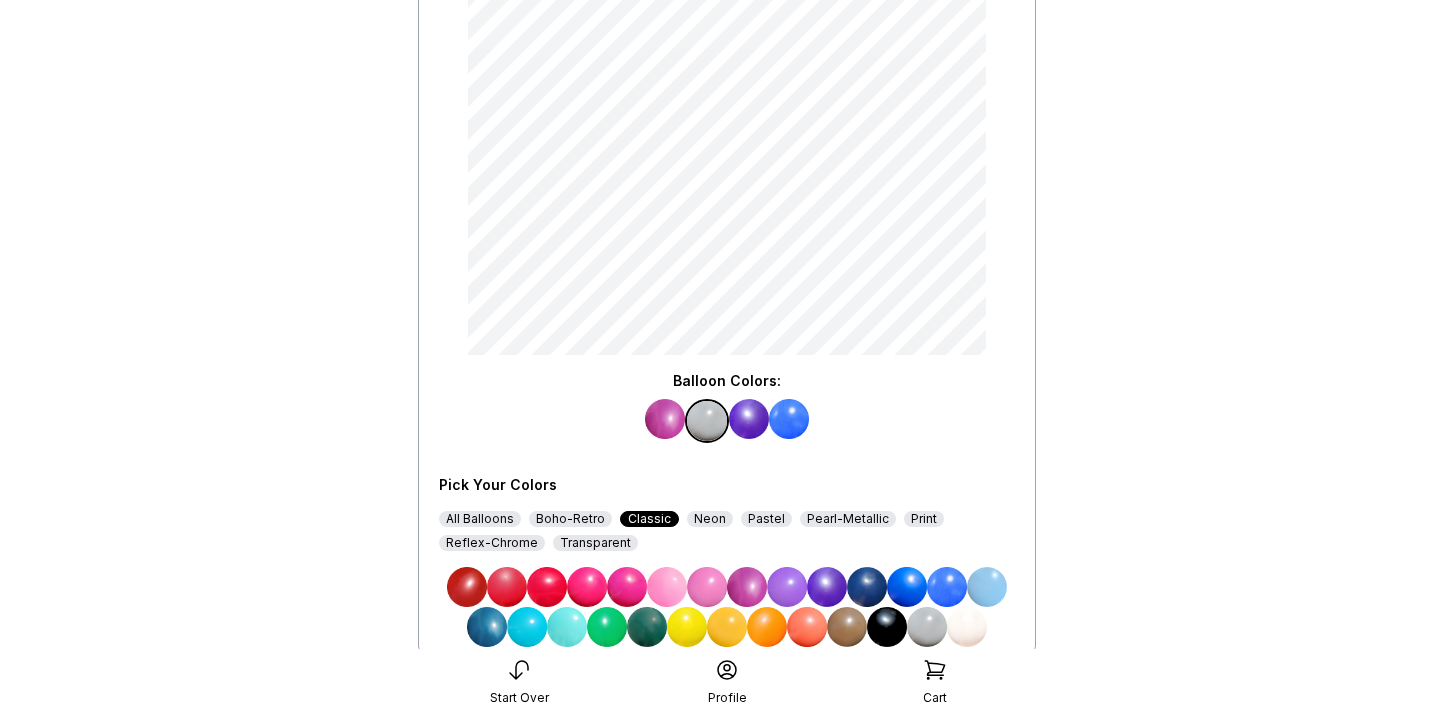 click at bounding box center (567, 627) 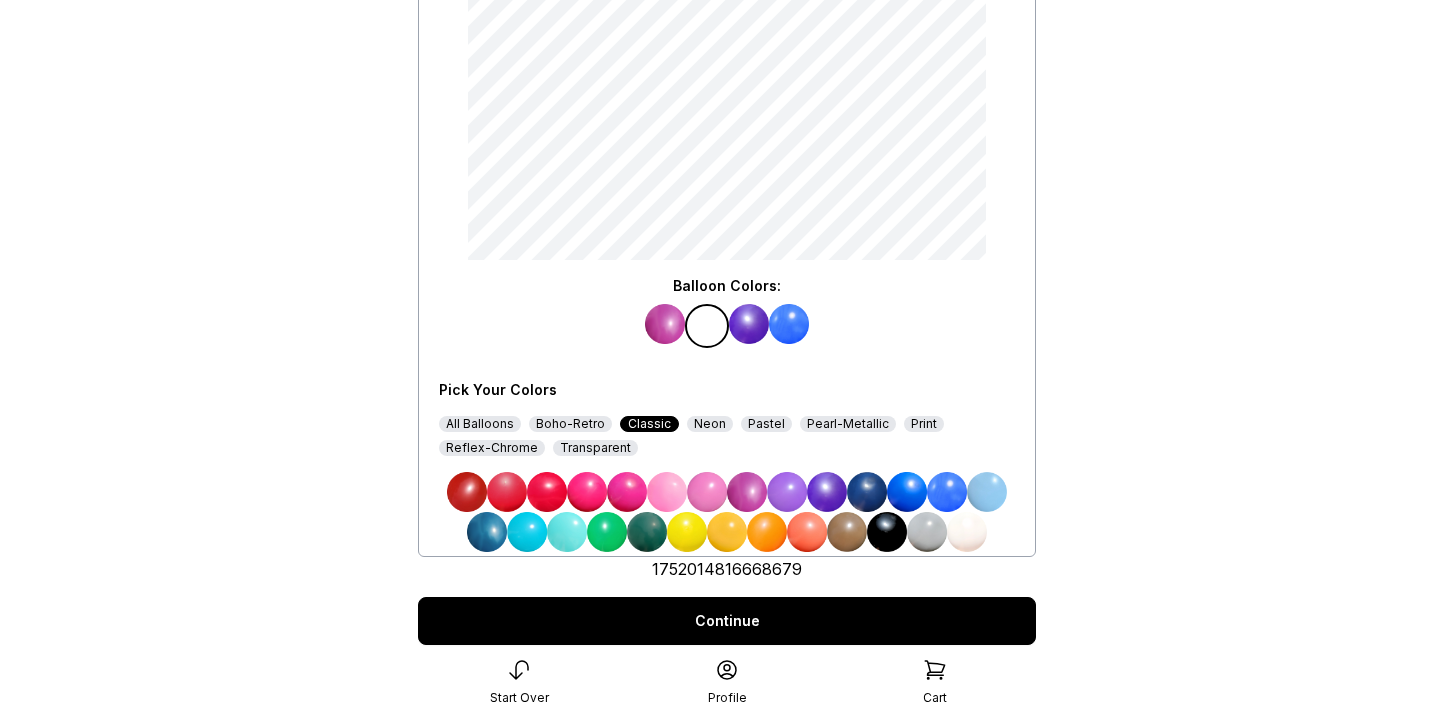 scroll, scrollTop: 365, scrollLeft: 0, axis: vertical 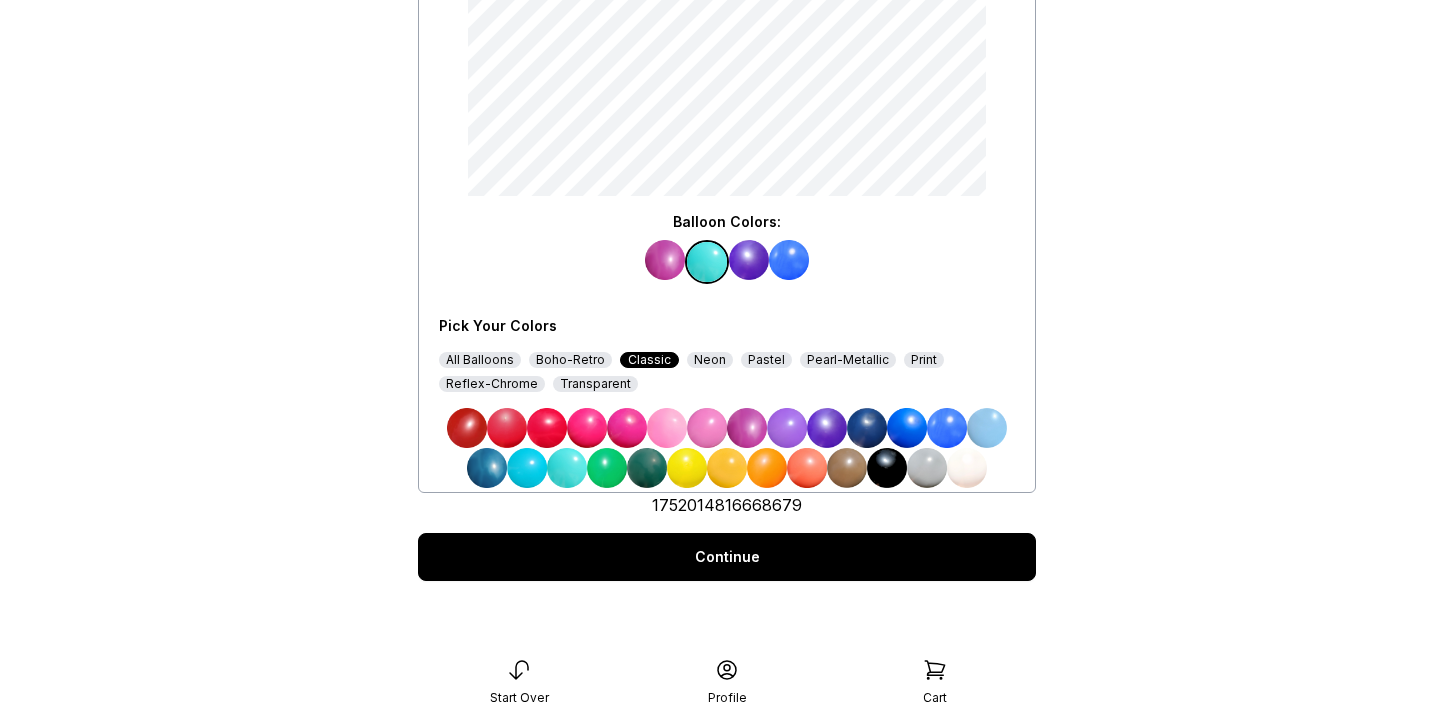 click on "Continue" at bounding box center [727, 557] 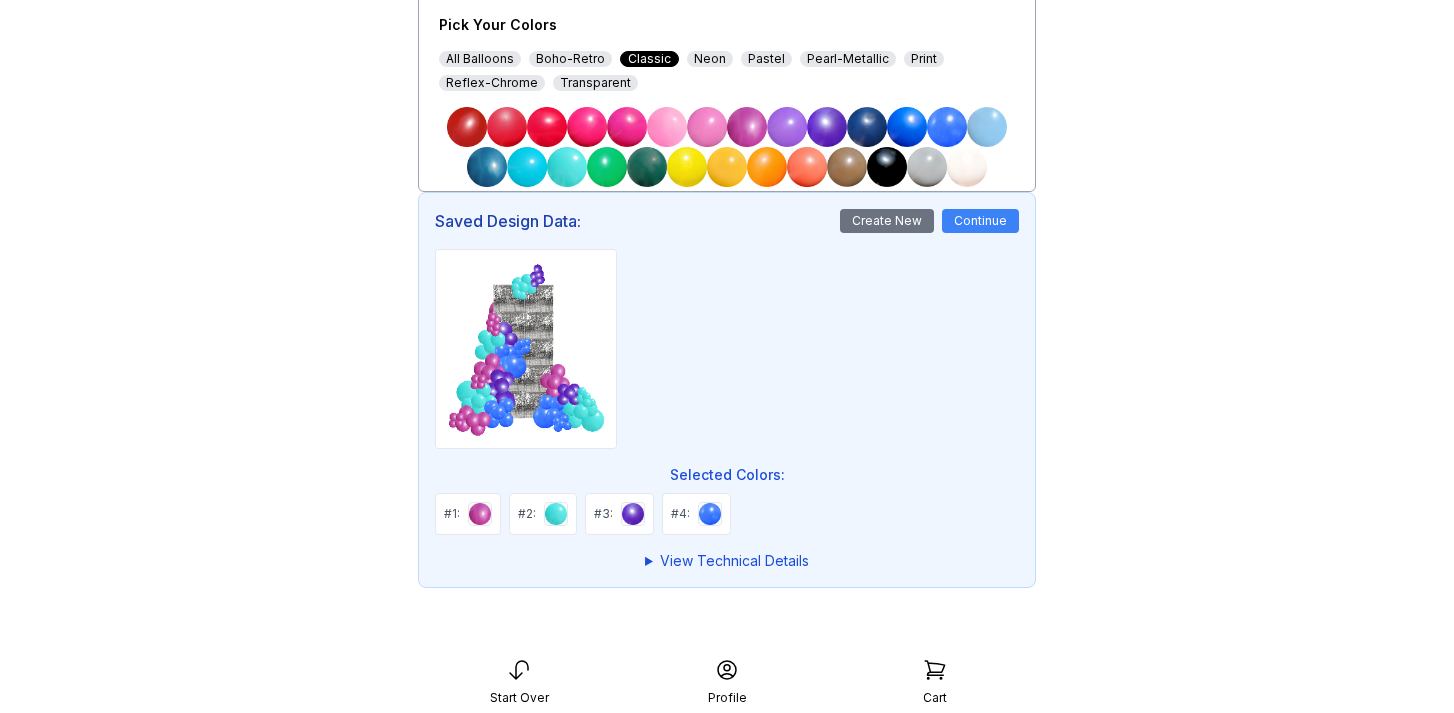 scroll, scrollTop: 673, scrollLeft: 0, axis: vertical 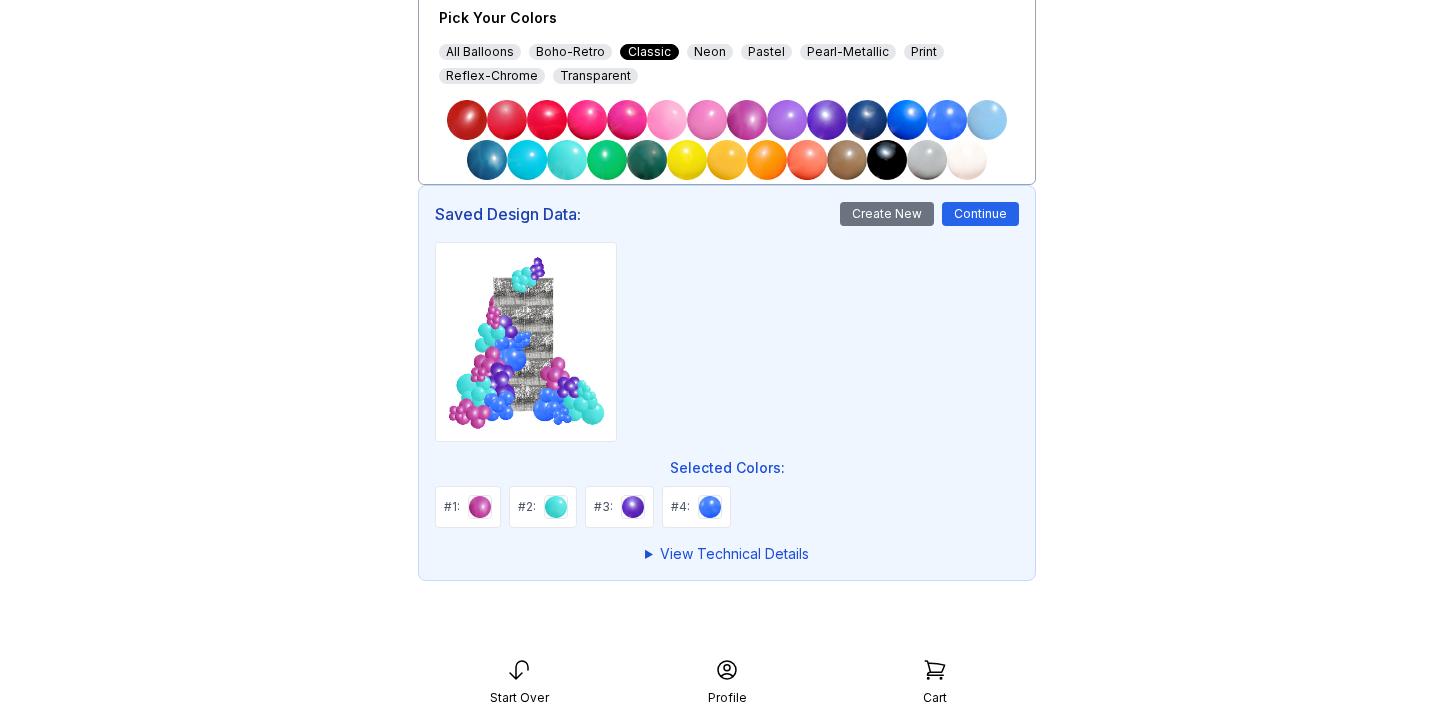 click on "Continue" at bounding box center [980, 214] 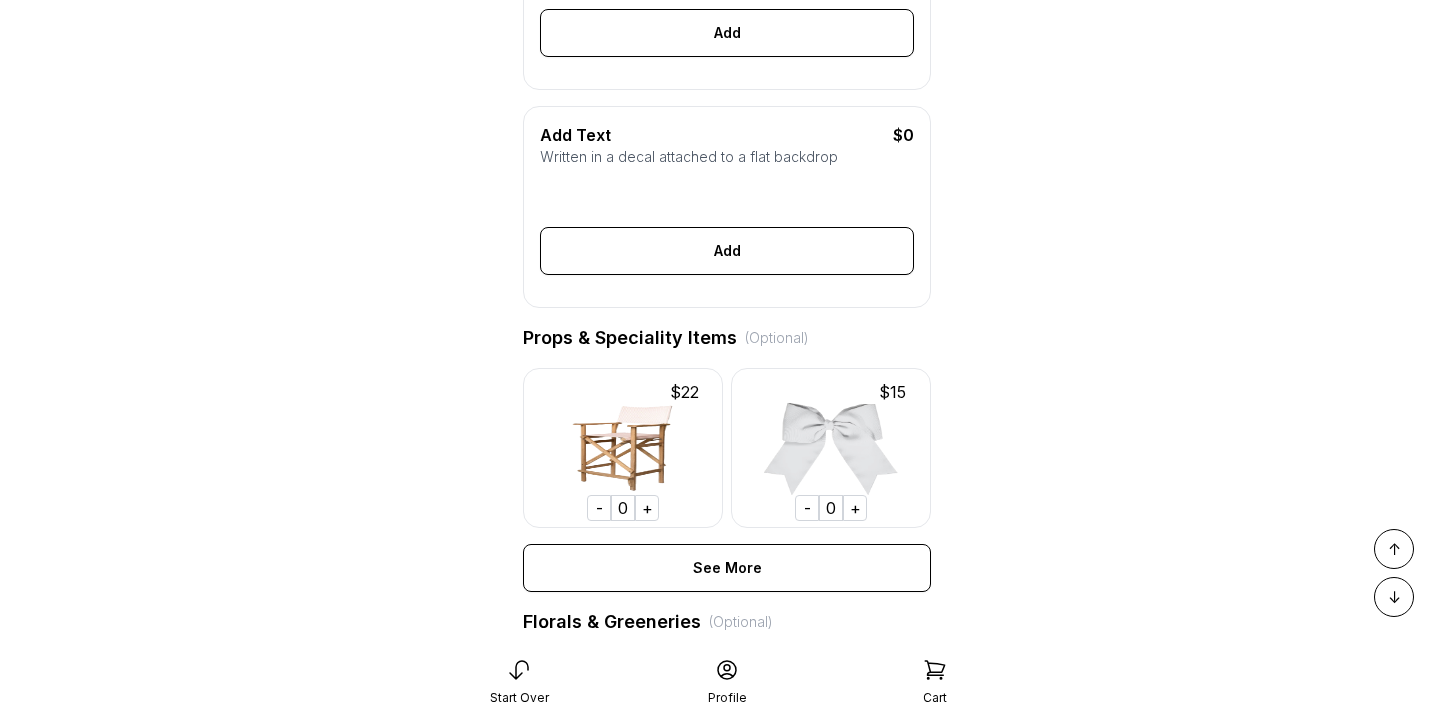 scroll, scrollTop: 812, scrollLeft: 0, axis: vertical 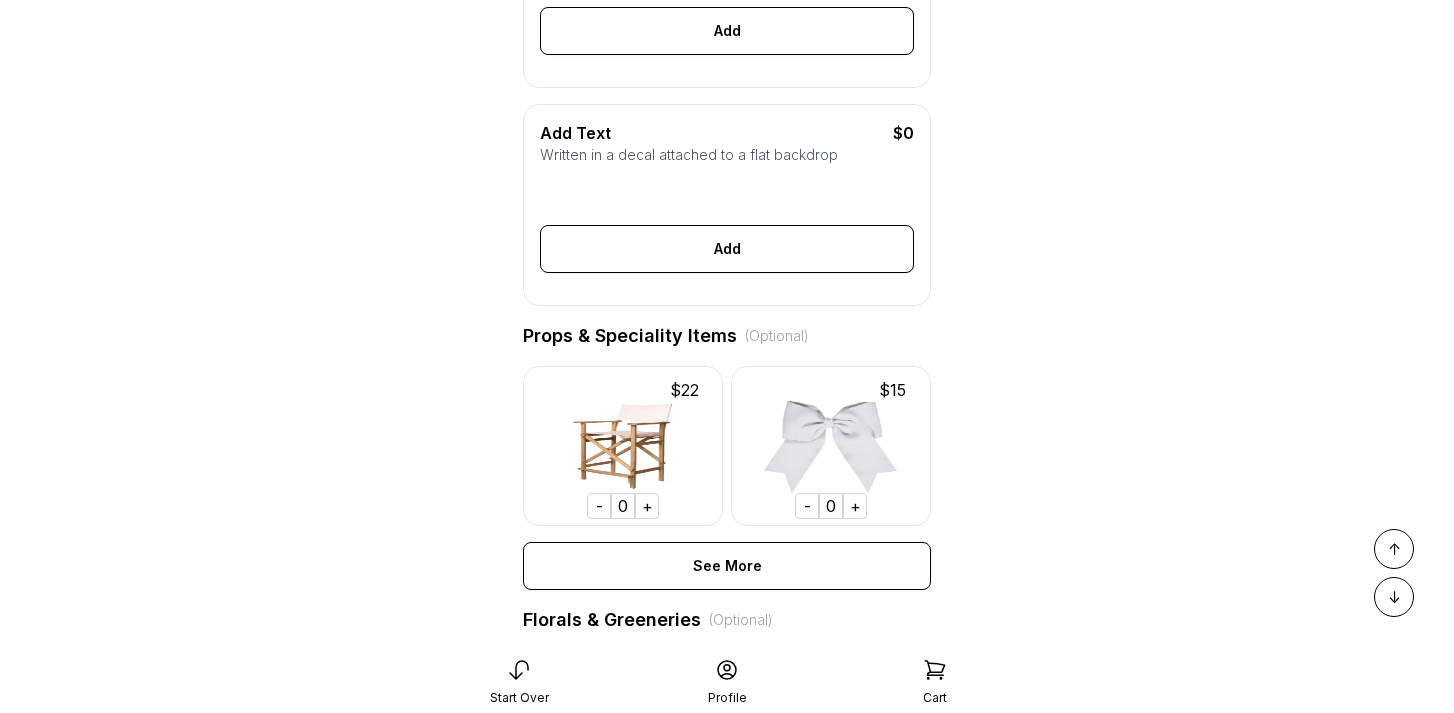 click on "+" at bounding box center (855, 506) 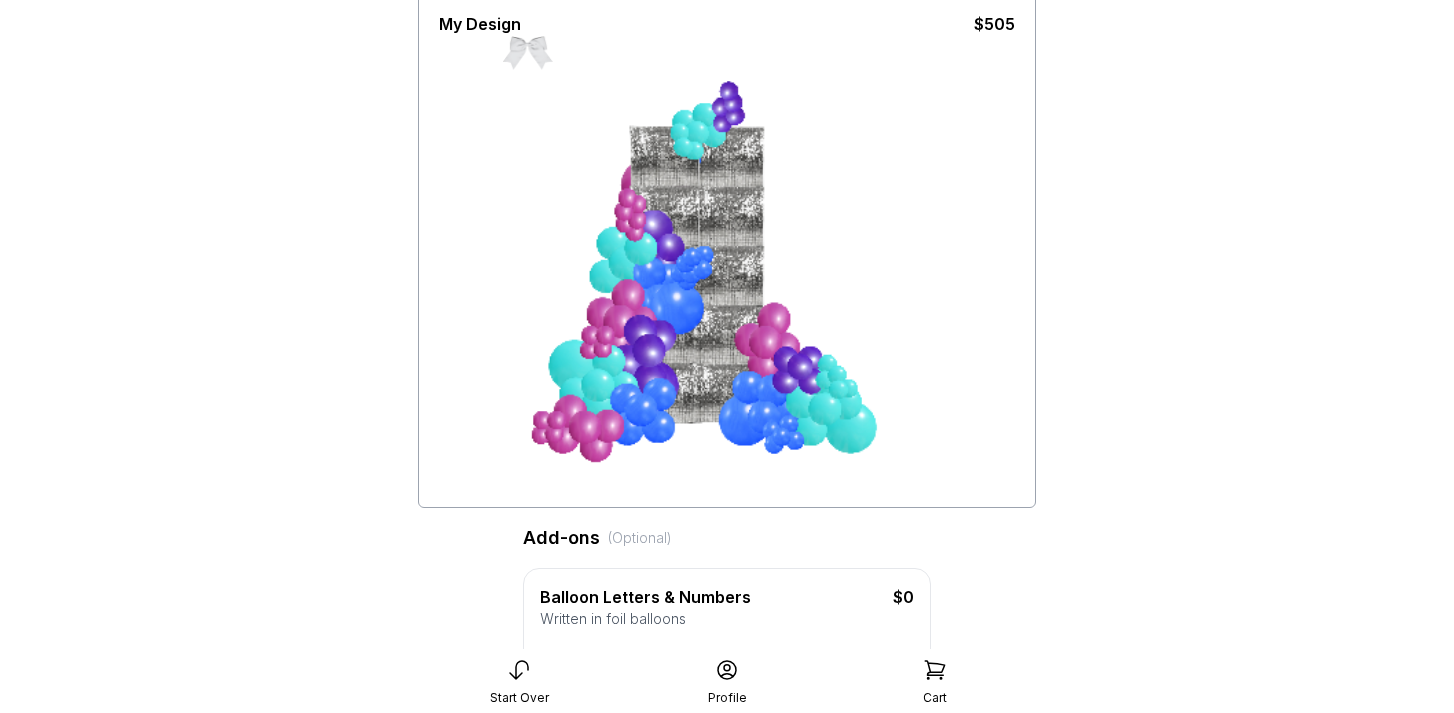 scroll, scrollTop: 0, scrollLeft: 0, axis: both 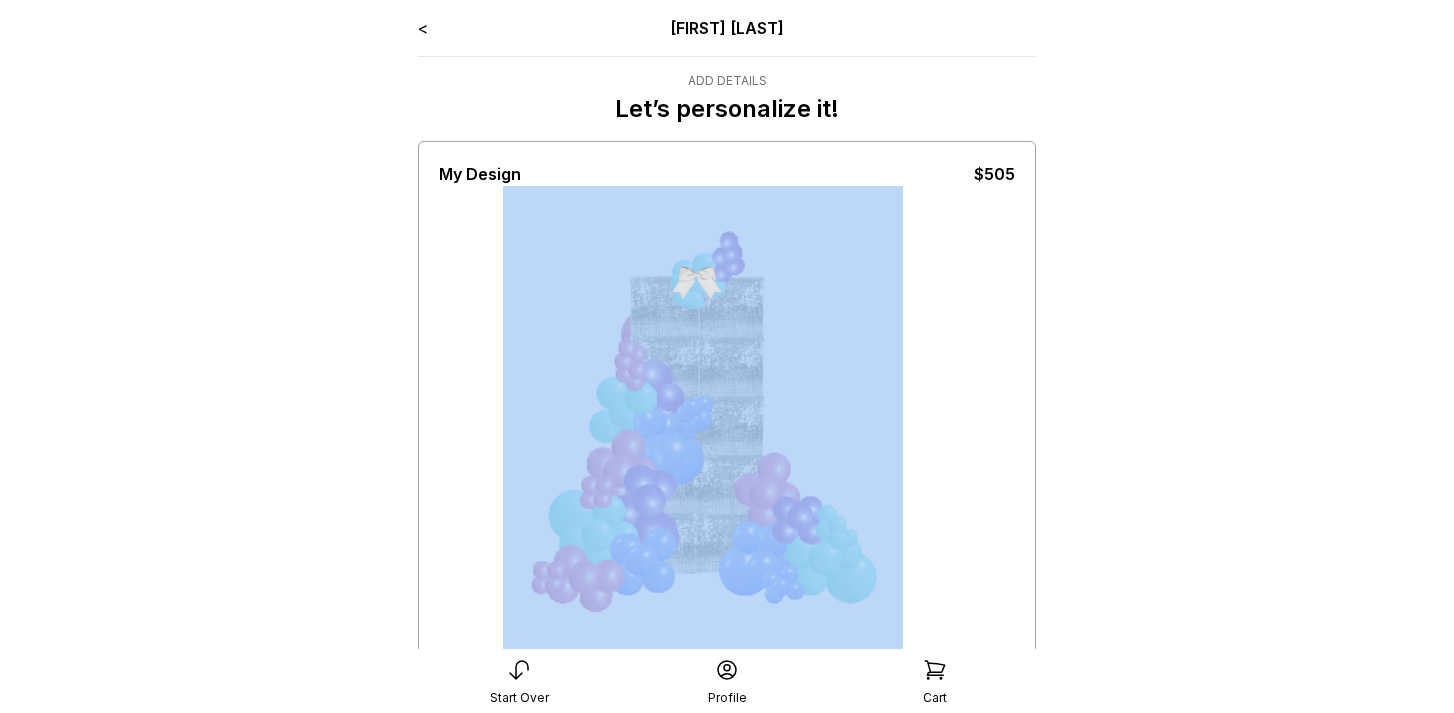 drag, startPoint x: 539, startPoint y: 197, endPoint x: 877, endPoint y: 357, distance: 373.9572 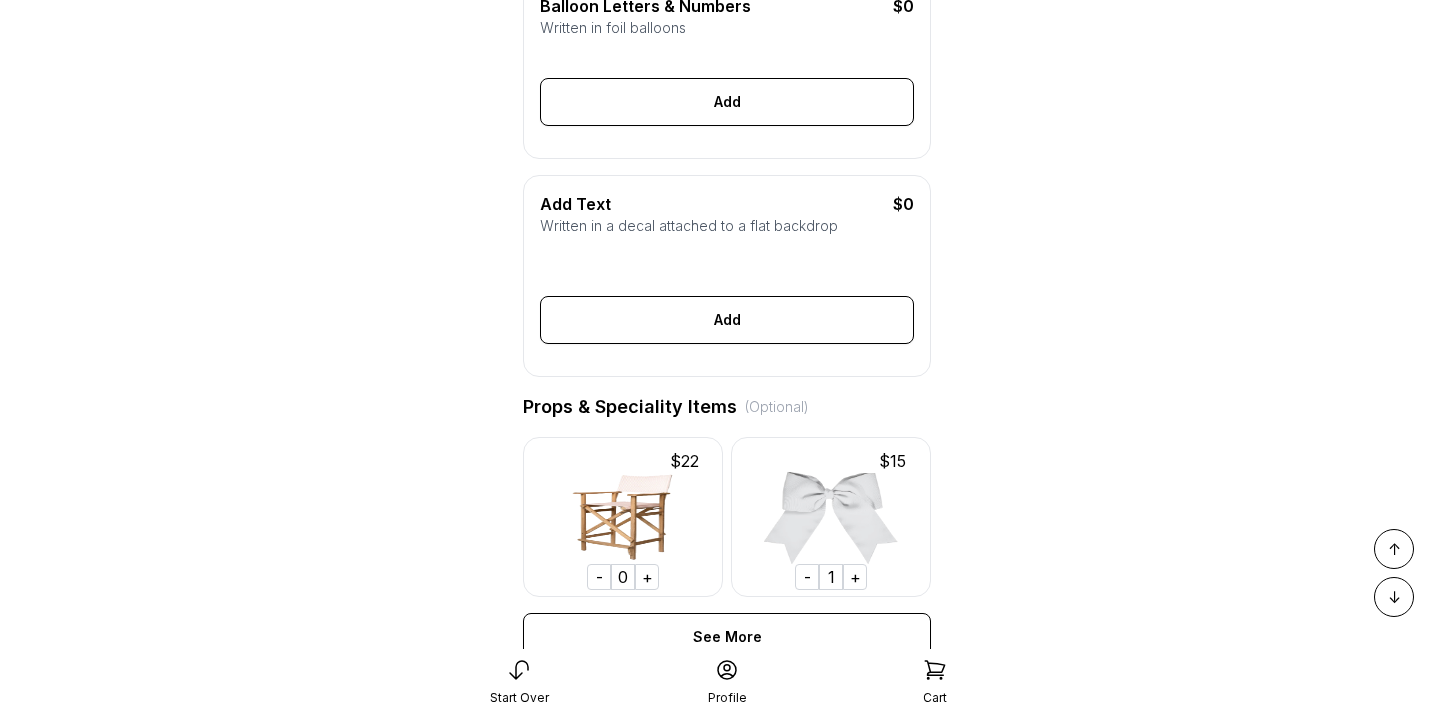 scroll, scrollTop: 747, scrollLeft: 0, axis: vertical 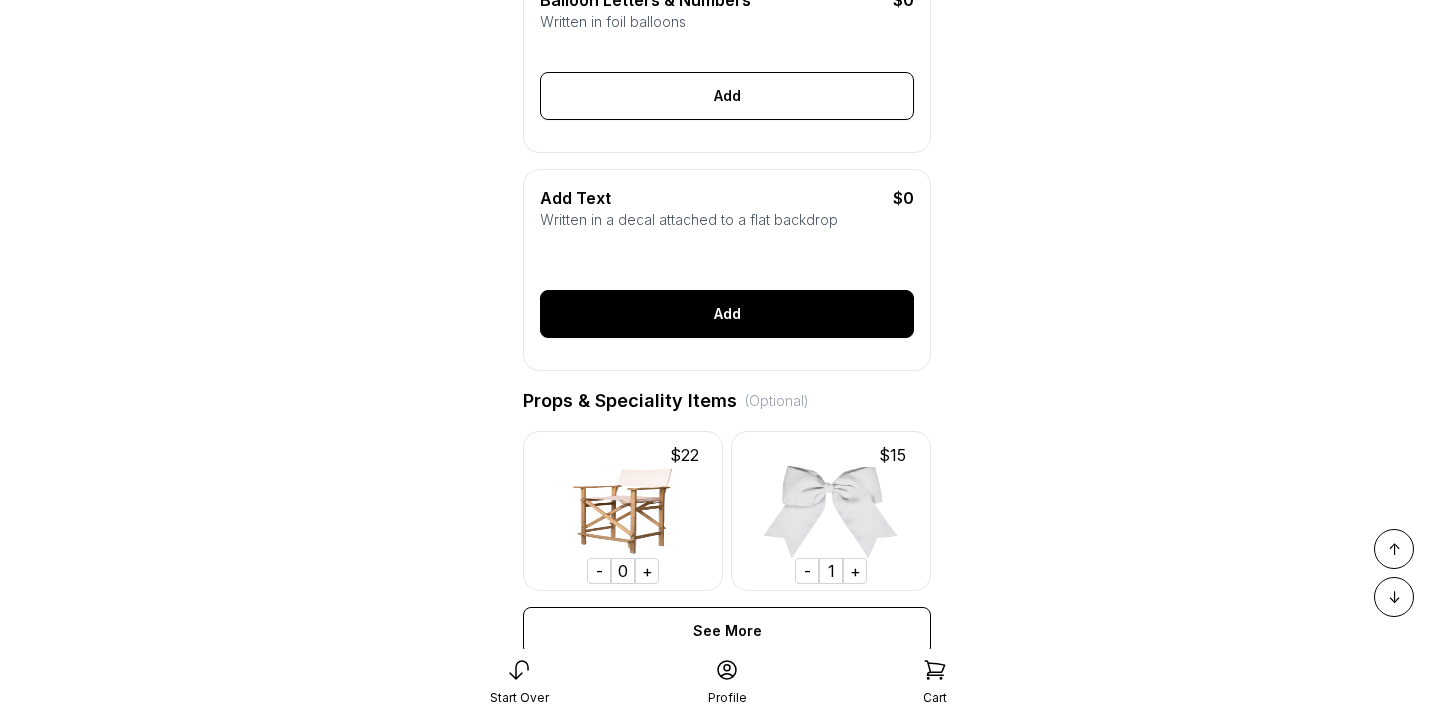 click on "Add" at bounding box center (727, 314) 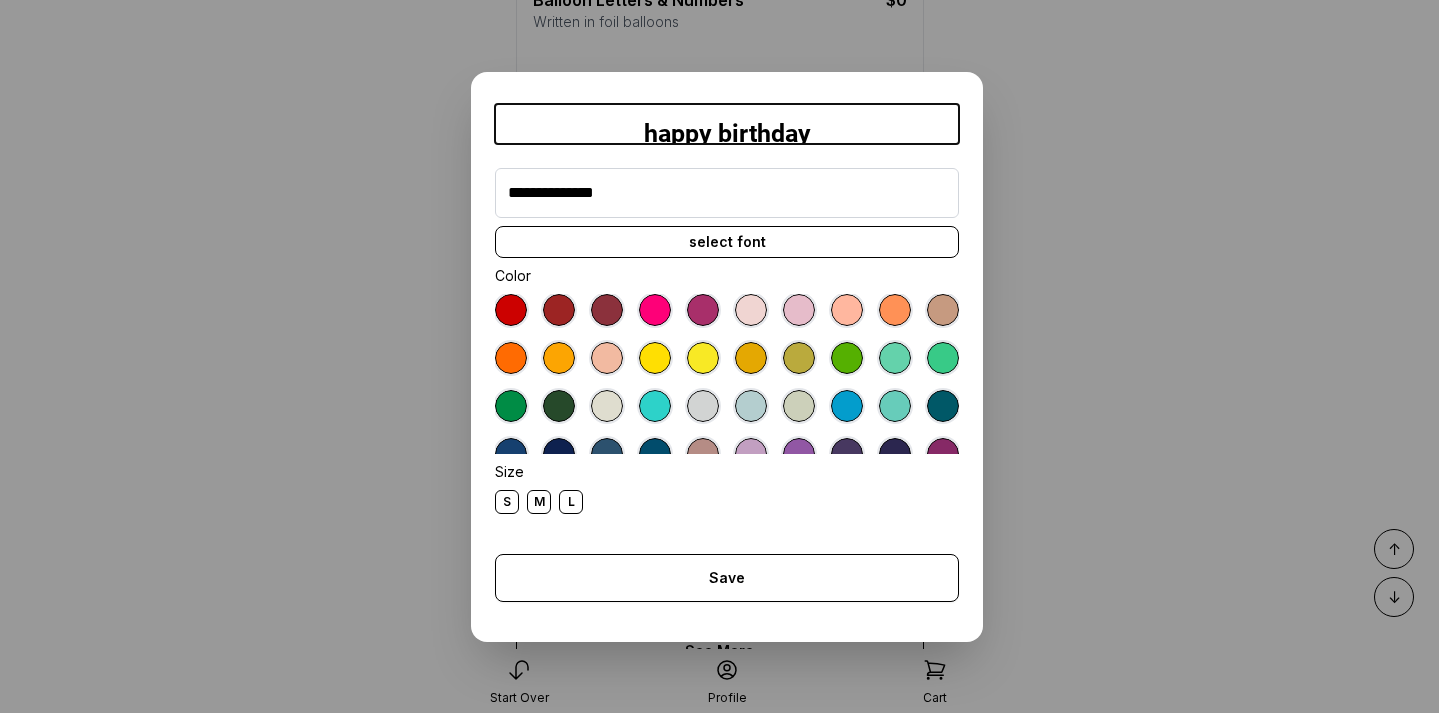 type on "**********" 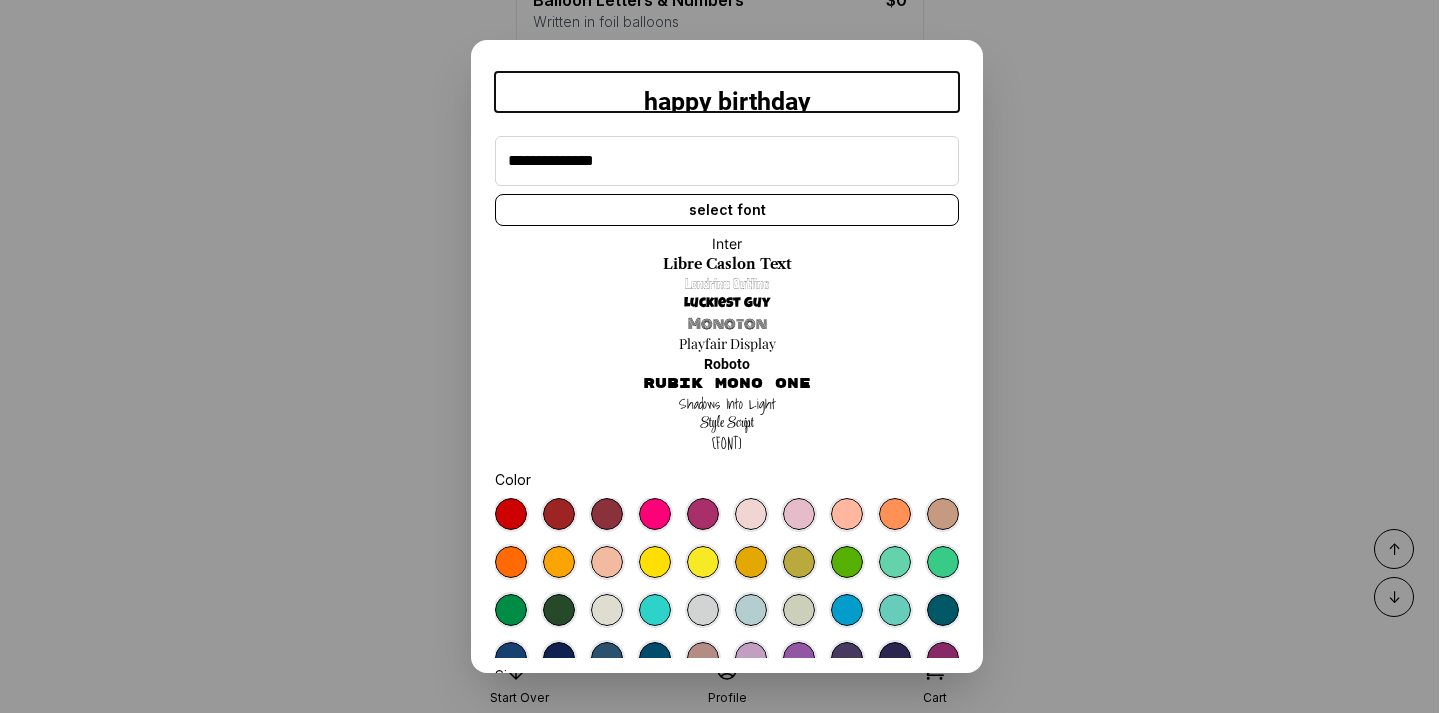 click on "Monoton" at bounding box center (727, 324) 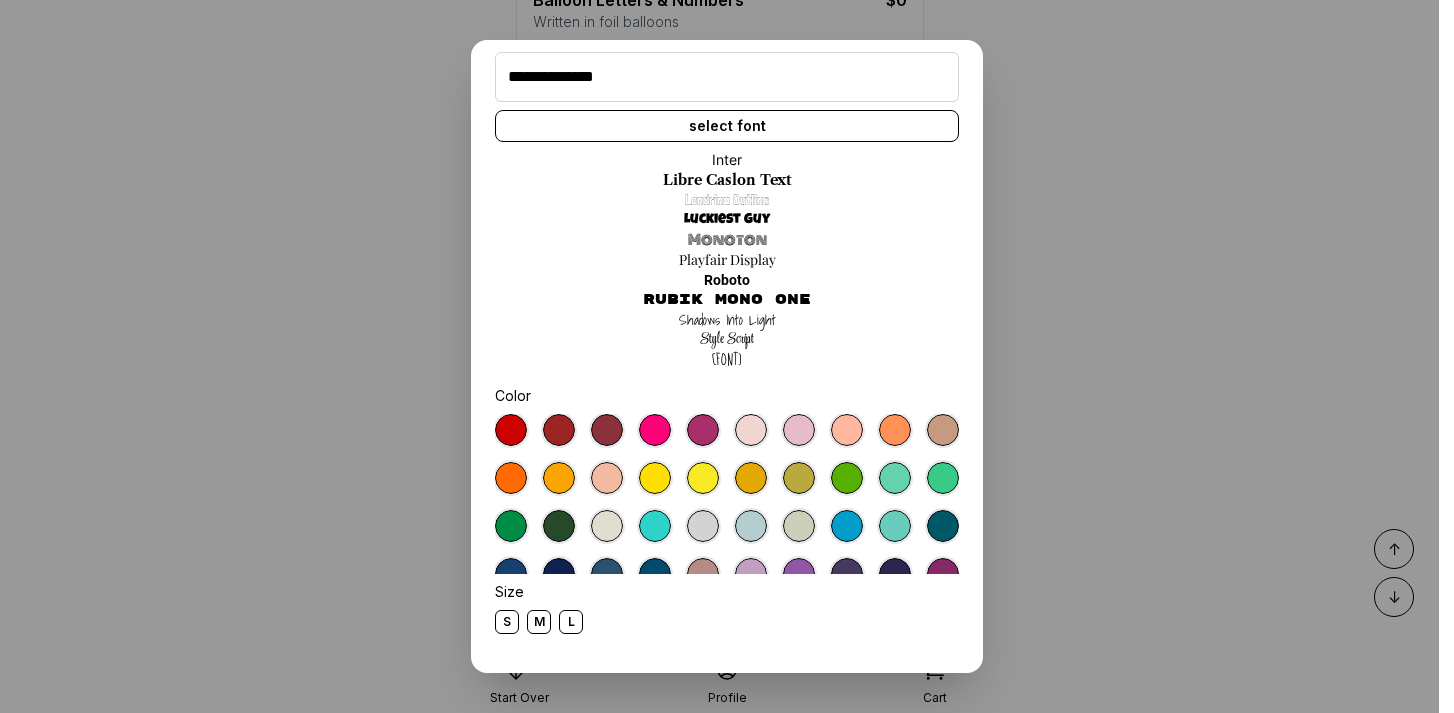 scroll, scrollTop: 173, scrollLeft: 0, axis: vertical 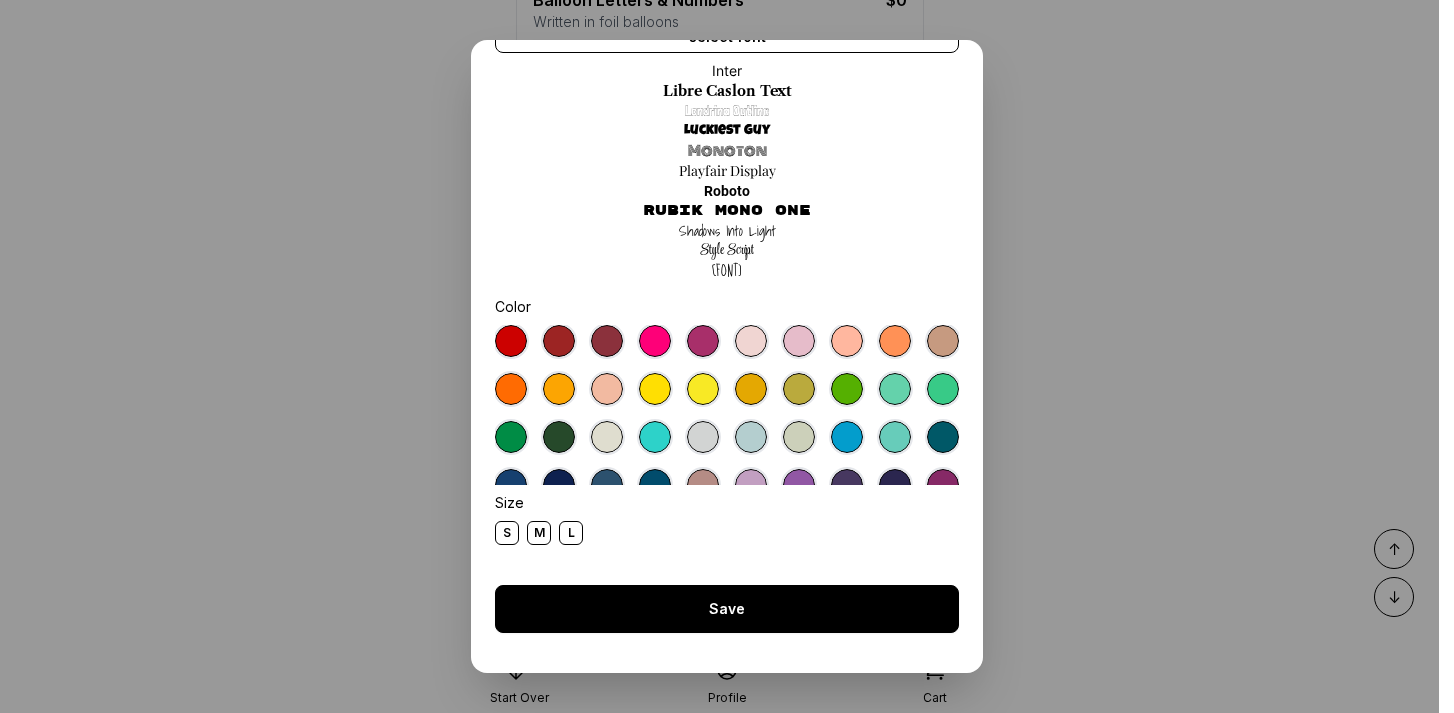 click on "Save" at bounding box center [727, 609] 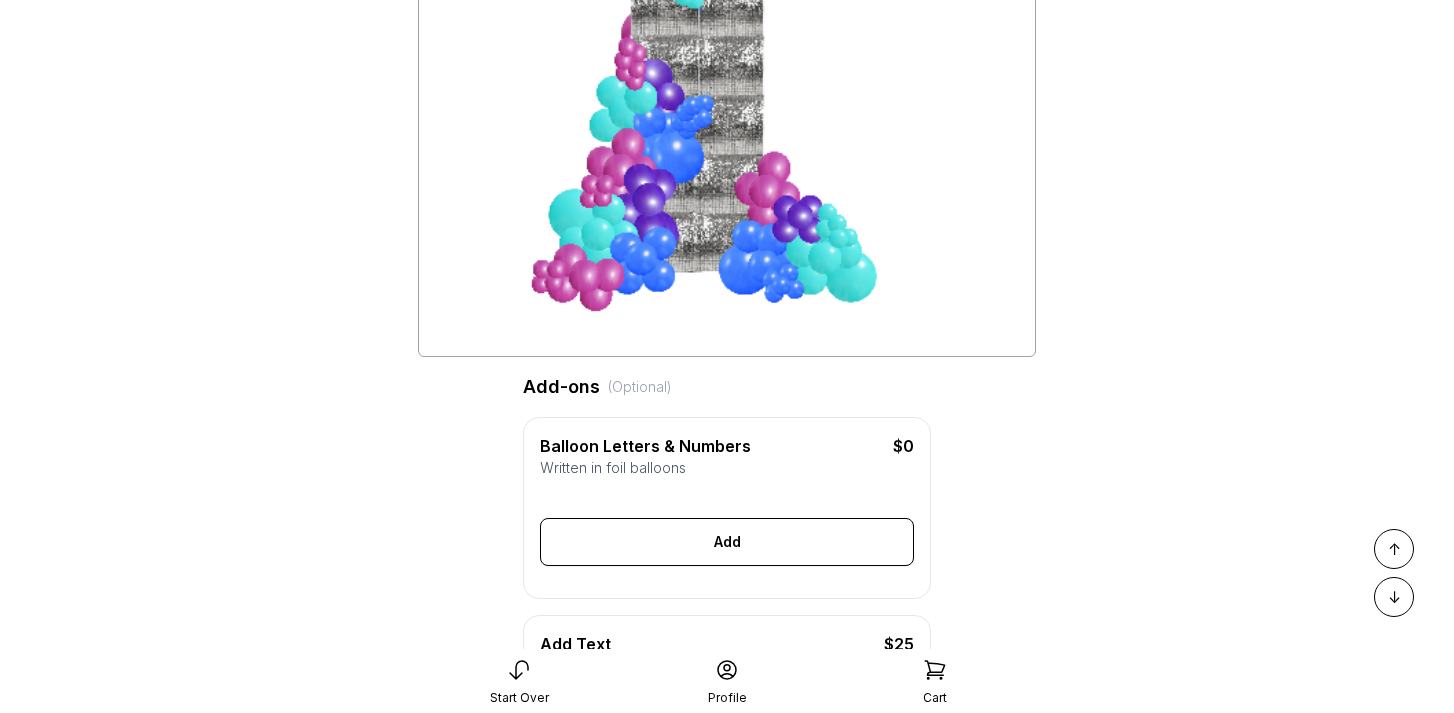 scroll, scrollTop: 50, scrollLeft: 0, axis: vertical 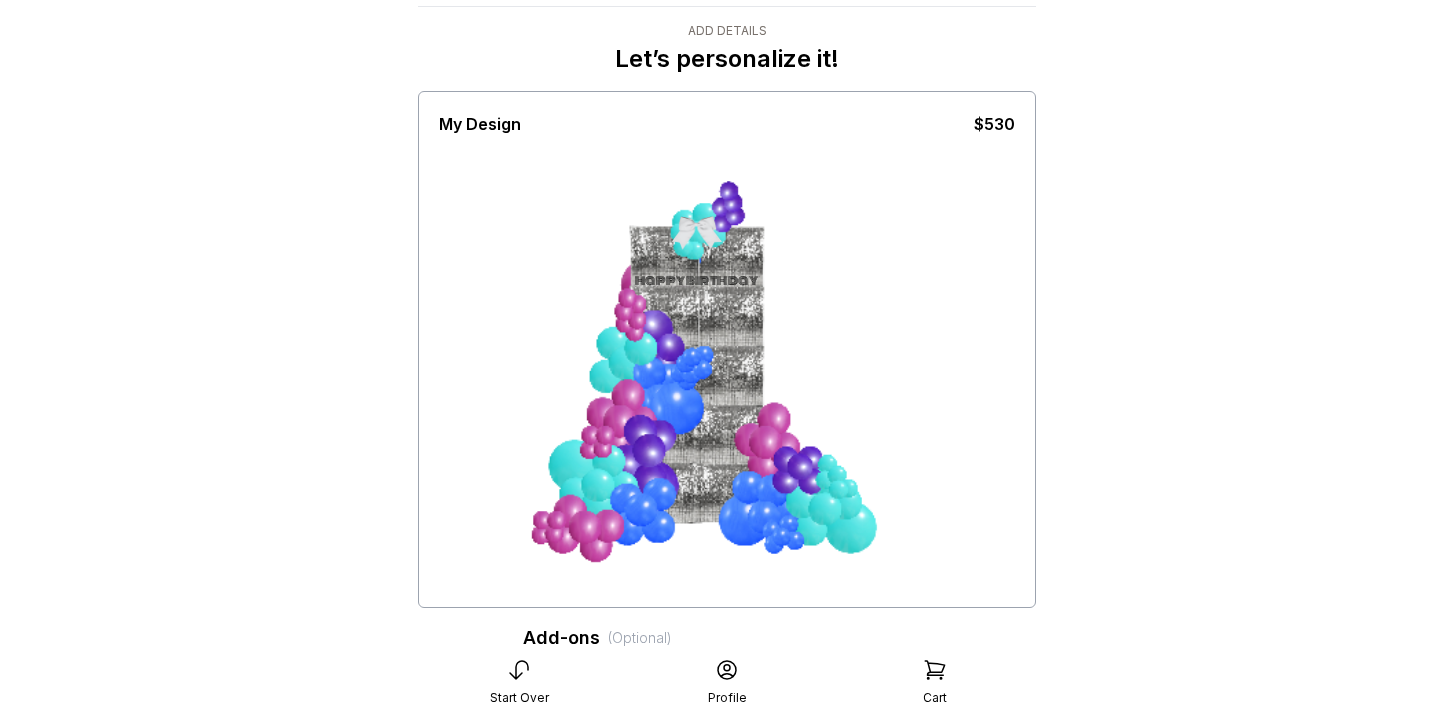 drag, startPoint x: 601, startPoint y: 146, endPoint x: 864, endPoint y: 415, distance: 376.20474 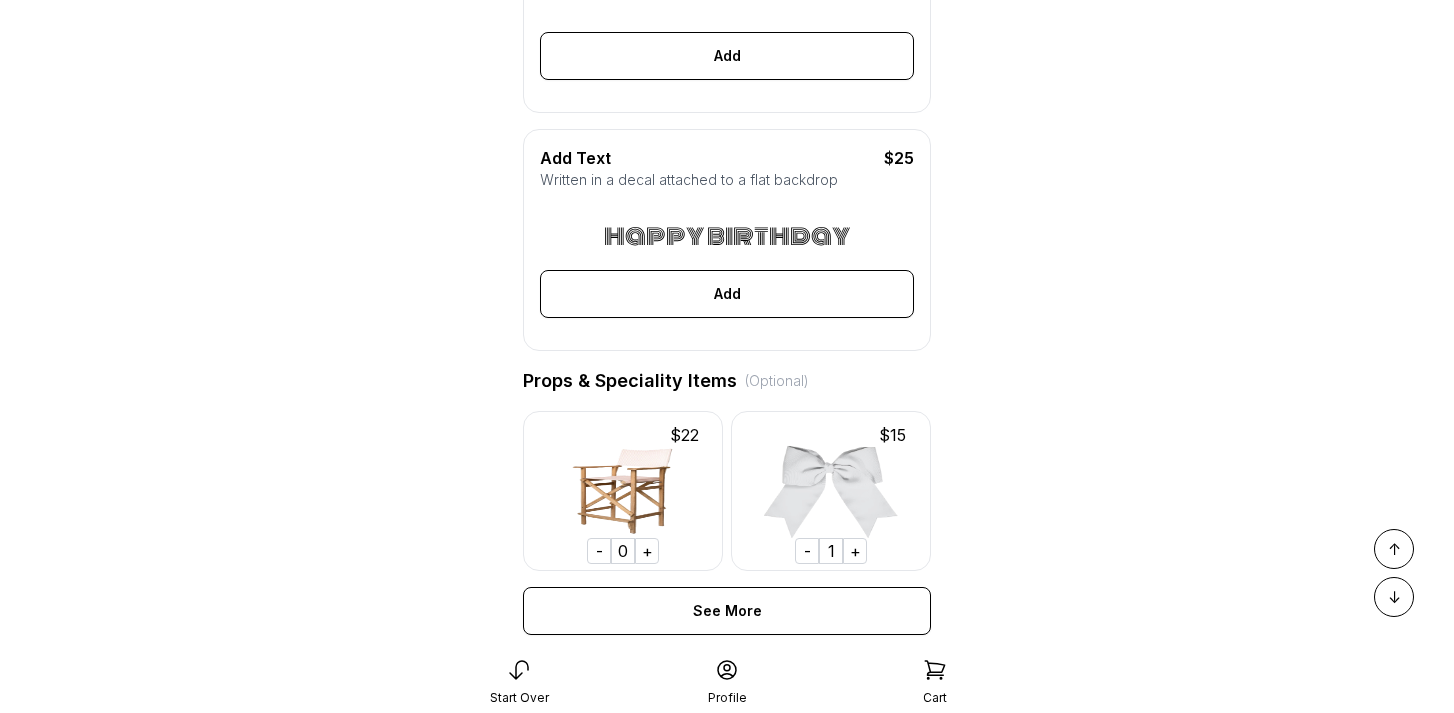 scroll, scrollTop: 791, scrollLeft: 0, axis: vertical 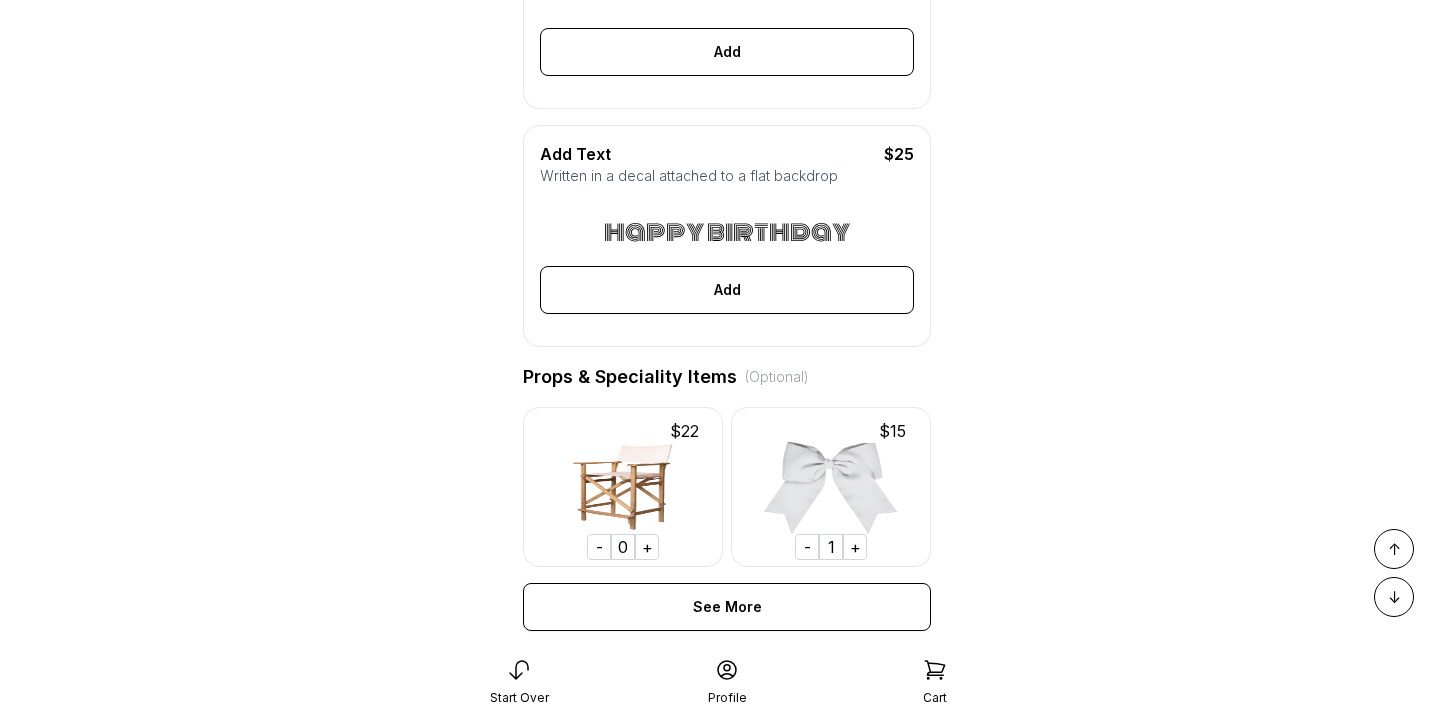 click on "+" at bounding box center (647, 547) 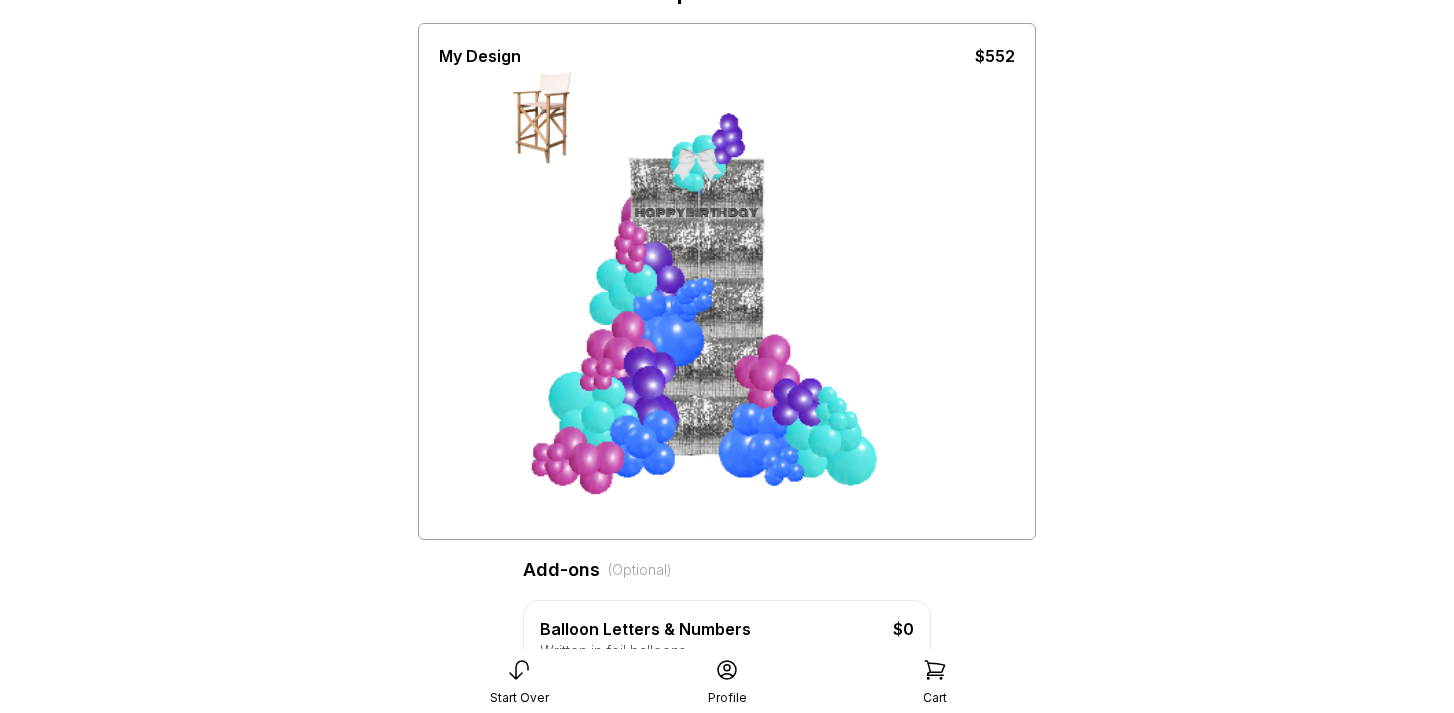 scroll, scrollTop: 0, scrollLeft: 0, axis: both 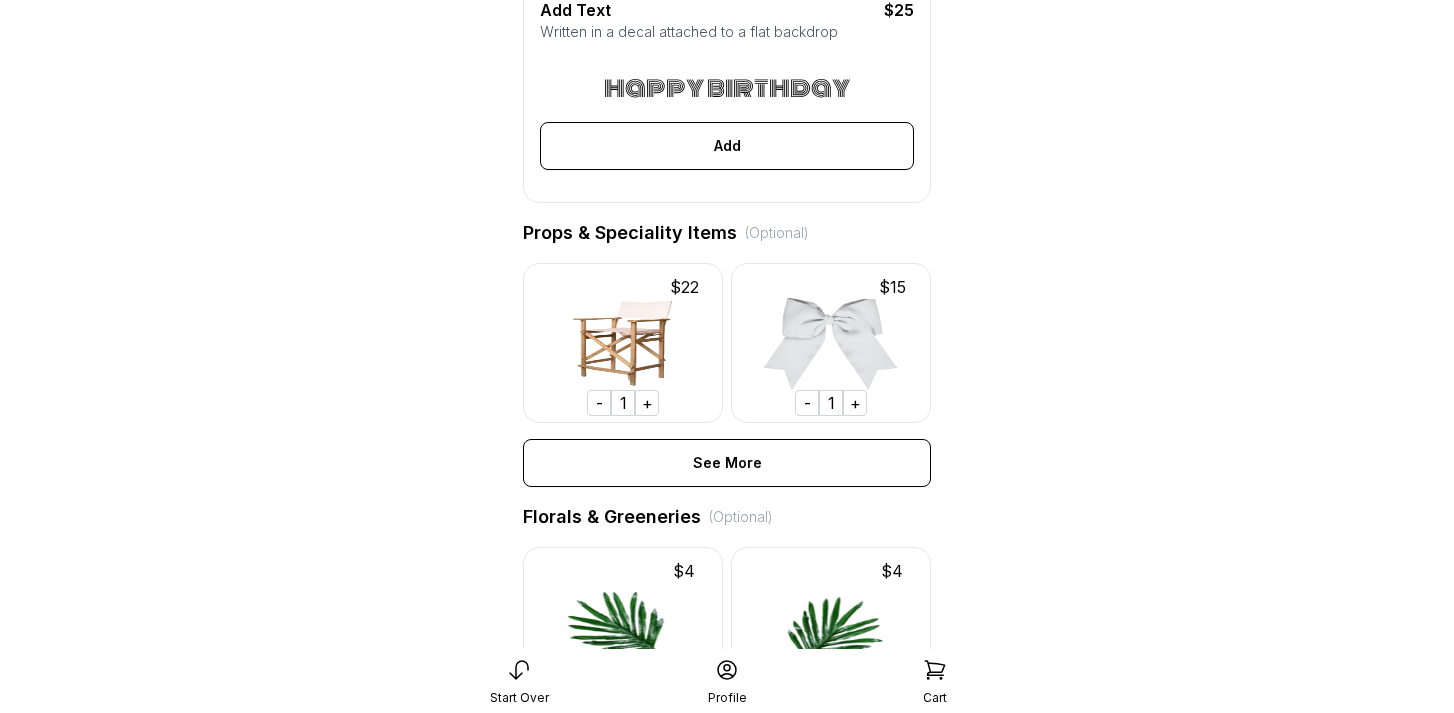 drag, startPoint x: 536, startPoint y: 233, endPoint x: 846, endPoint y: 797, distance: 643.5806 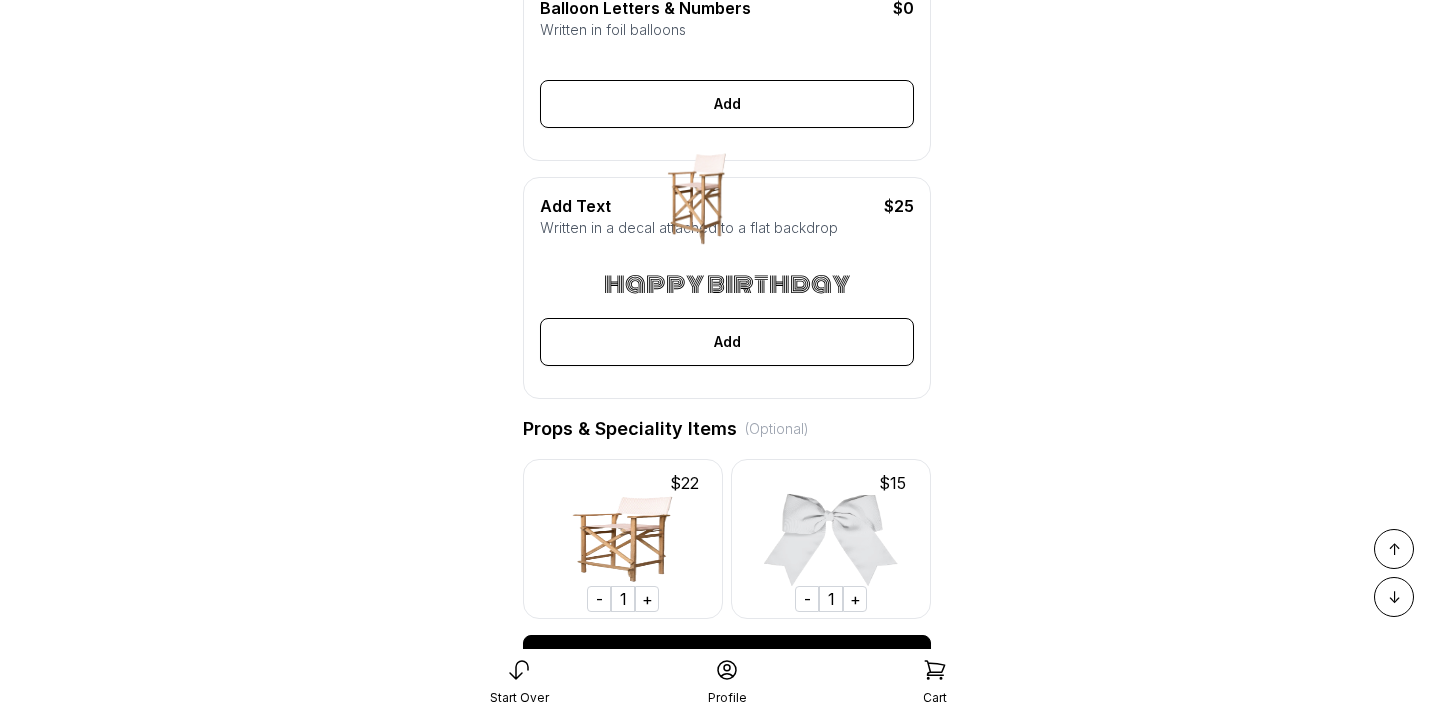 scroll, scrollTop: 703, scrollLeft: 0, axis: vertical 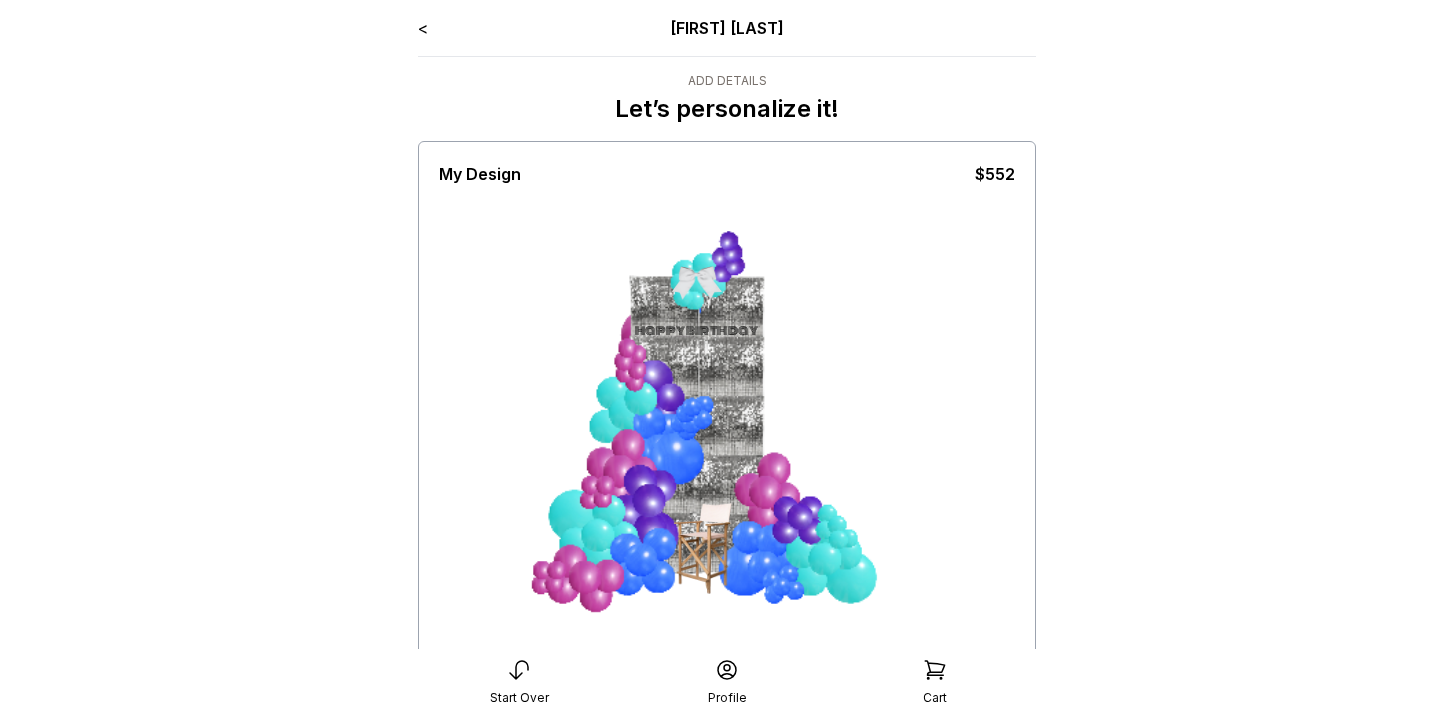 drag, startPoint x: 715, startPoint y: 230, endPoint x: 726, endPoint y: 153, distance: 77.781746 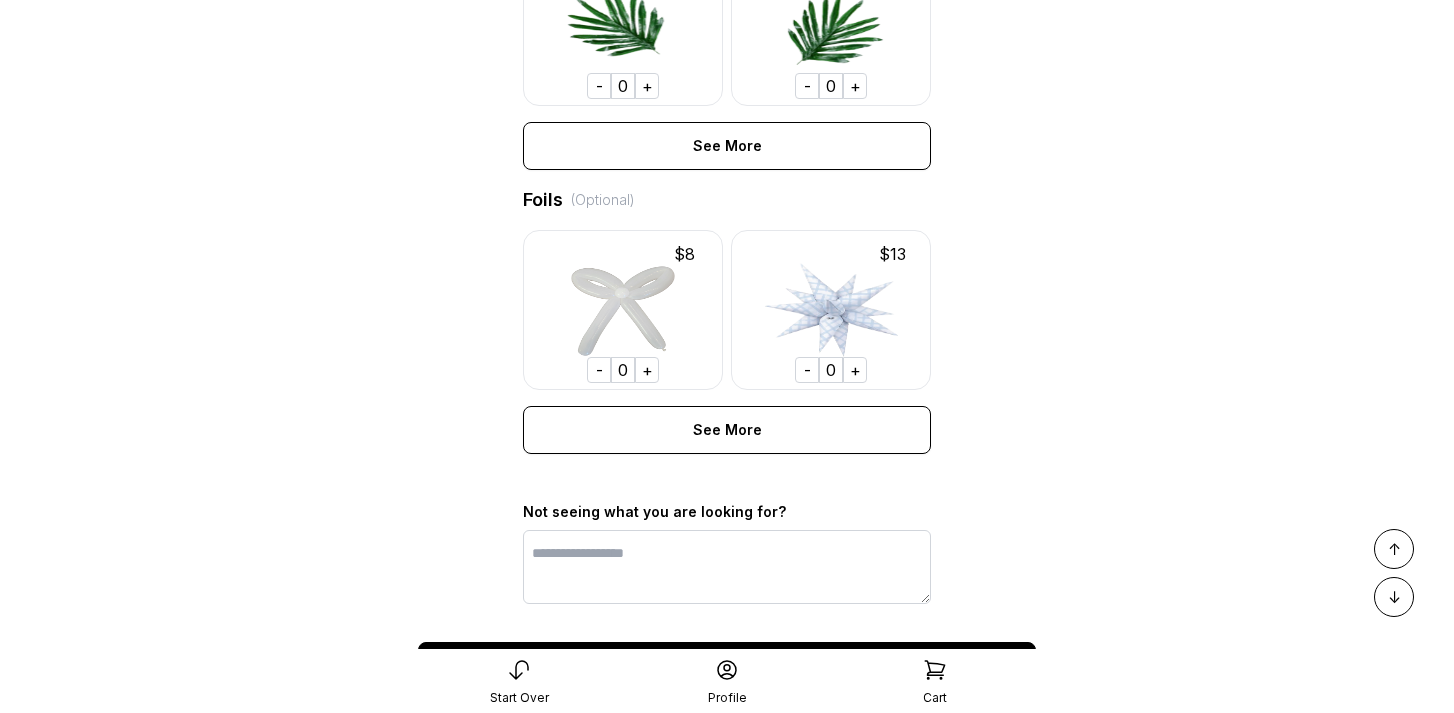 scroll, scrollTop: 1645, scrollLeft: 0, axis: vertical 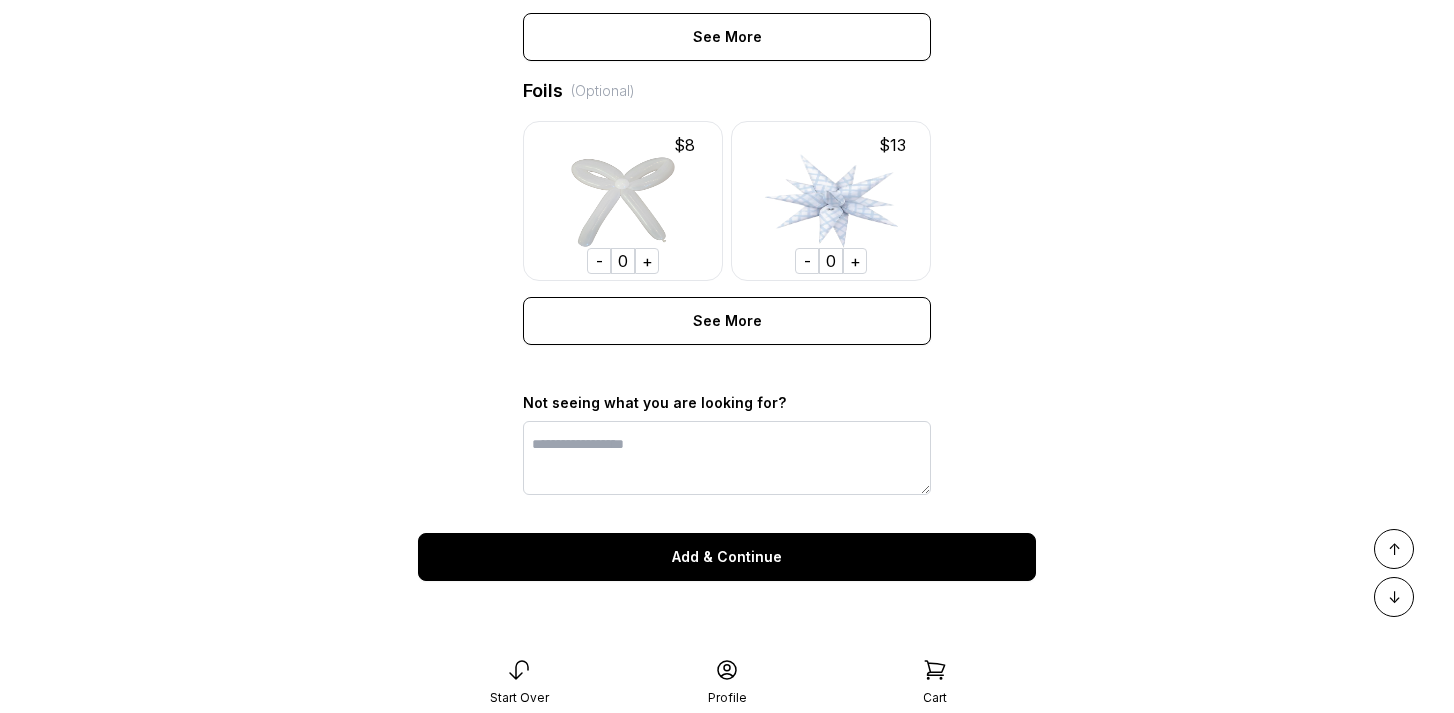 click on "Add & Continue" at bounding box center [727, 557] 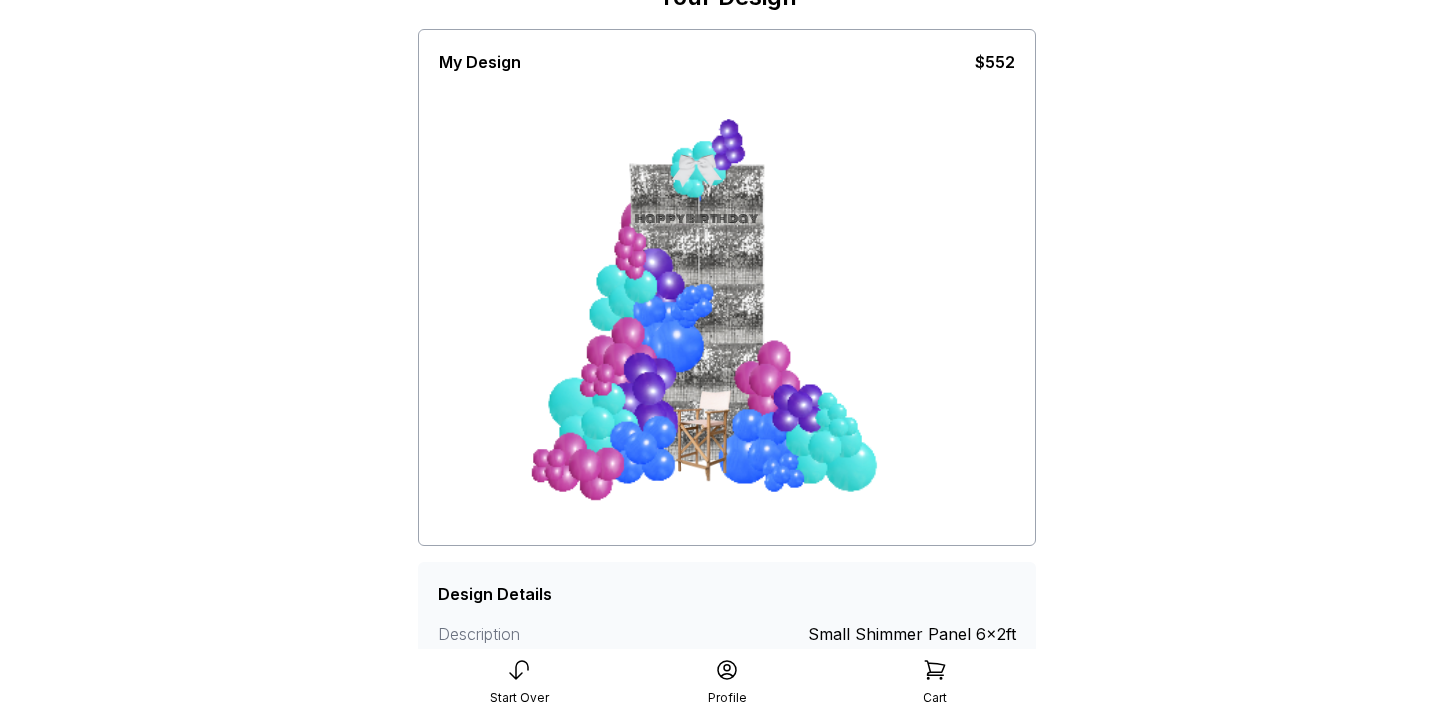 scroll, scrollTop: 435, scrollLeft: 0, axis: vertical 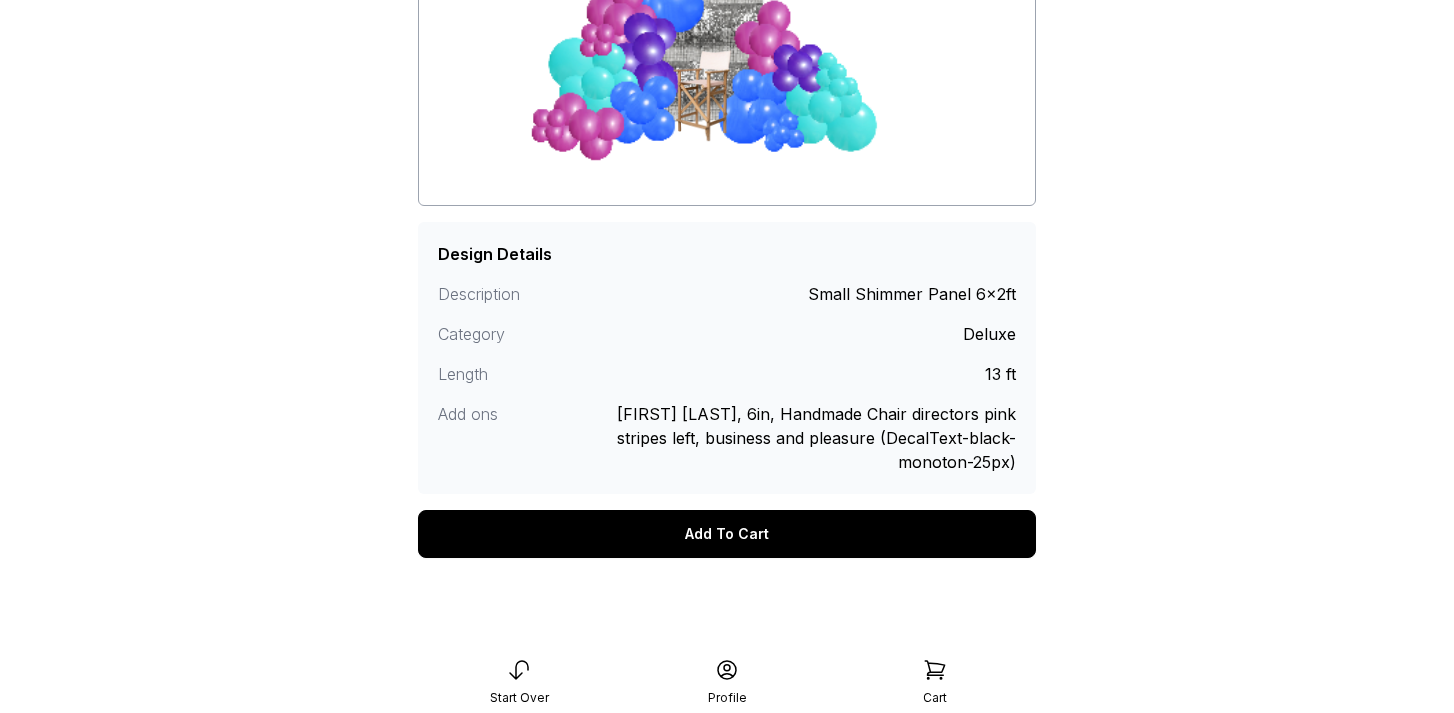click on "Add To Cart" at bounding box center (727, 534) 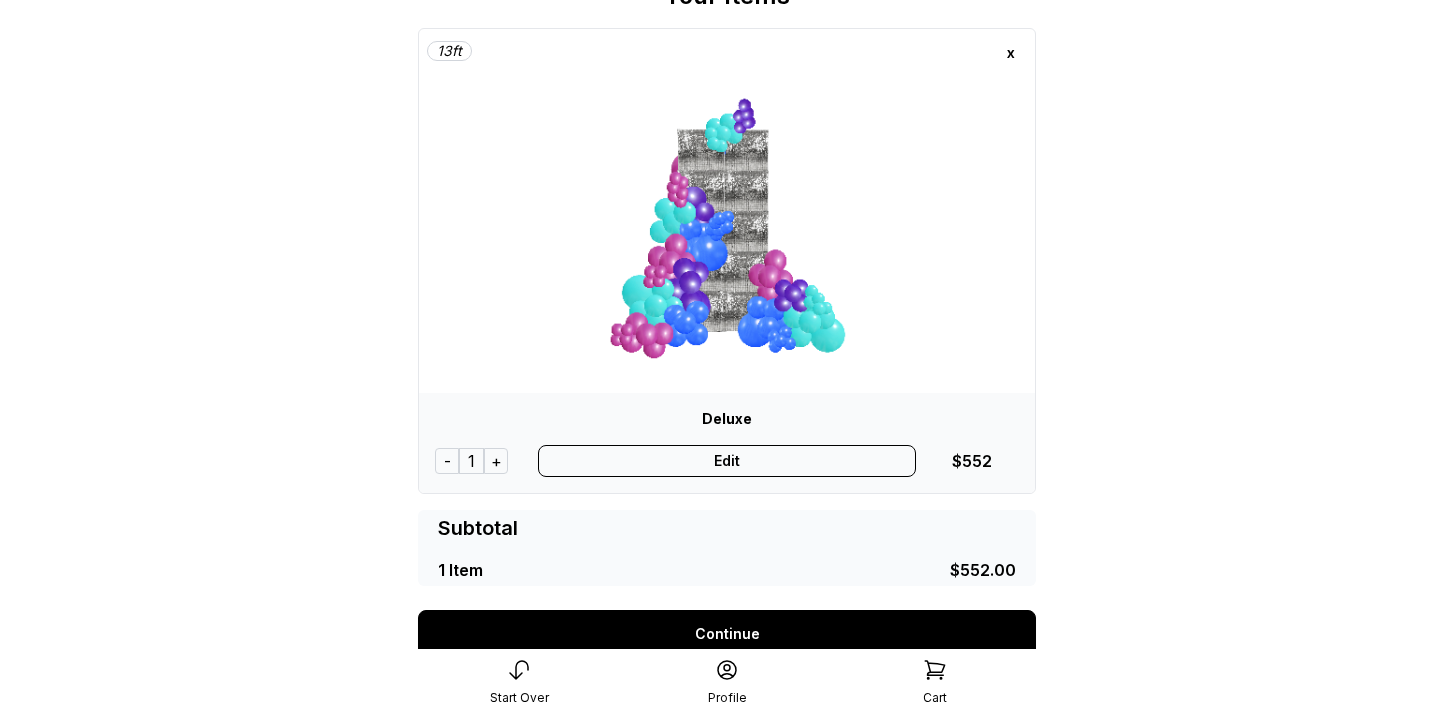 scroll, scrollTop: 374, scrollLeft: 0, axis: vertical 